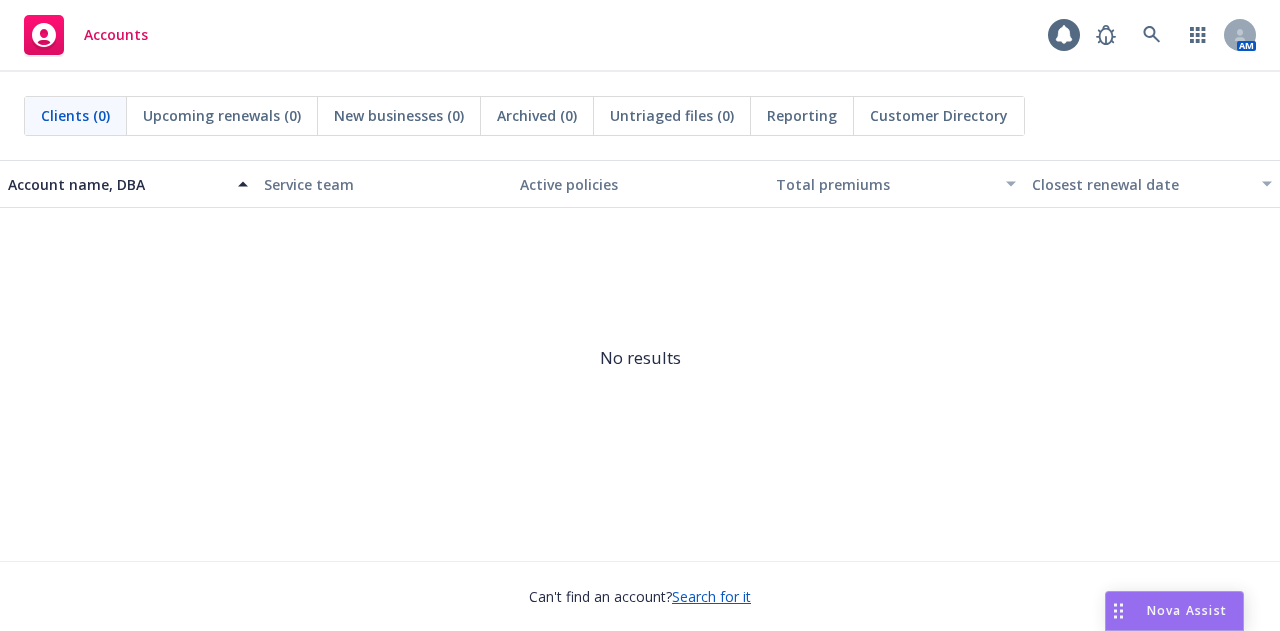 scroll, scrollTop: 0, scrollLeft: 0, axis: both 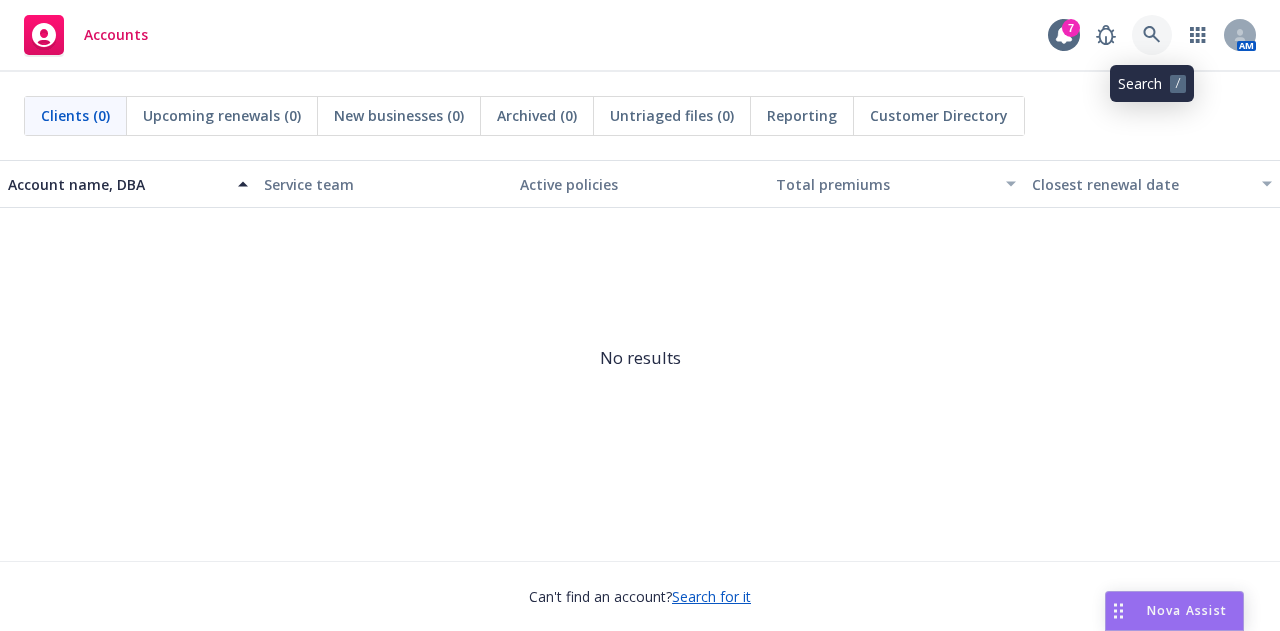 click at bounding box center [1152, 35] 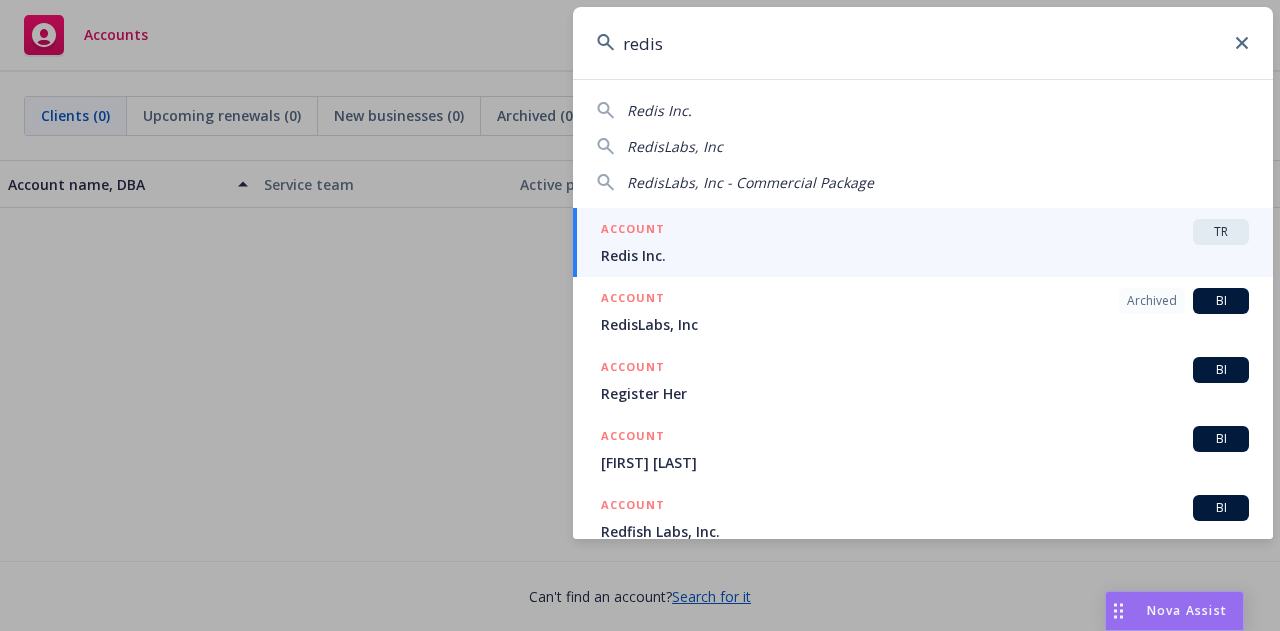 type on "redis" 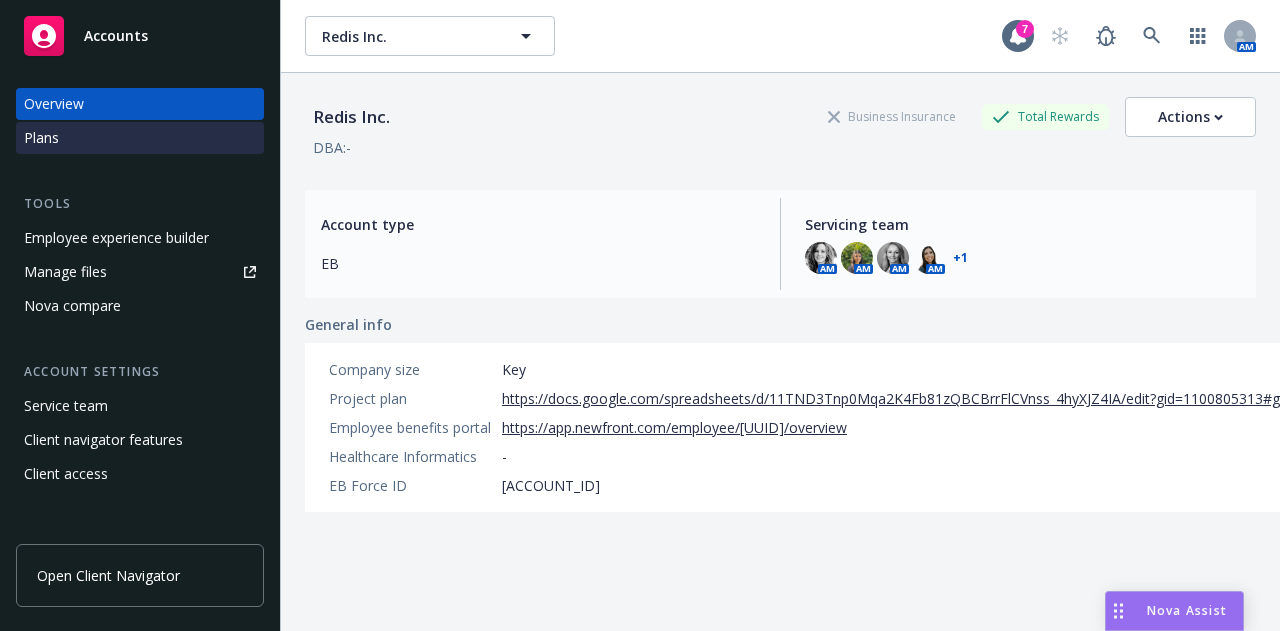 click on "Plans" at bounding box center [140, 138] 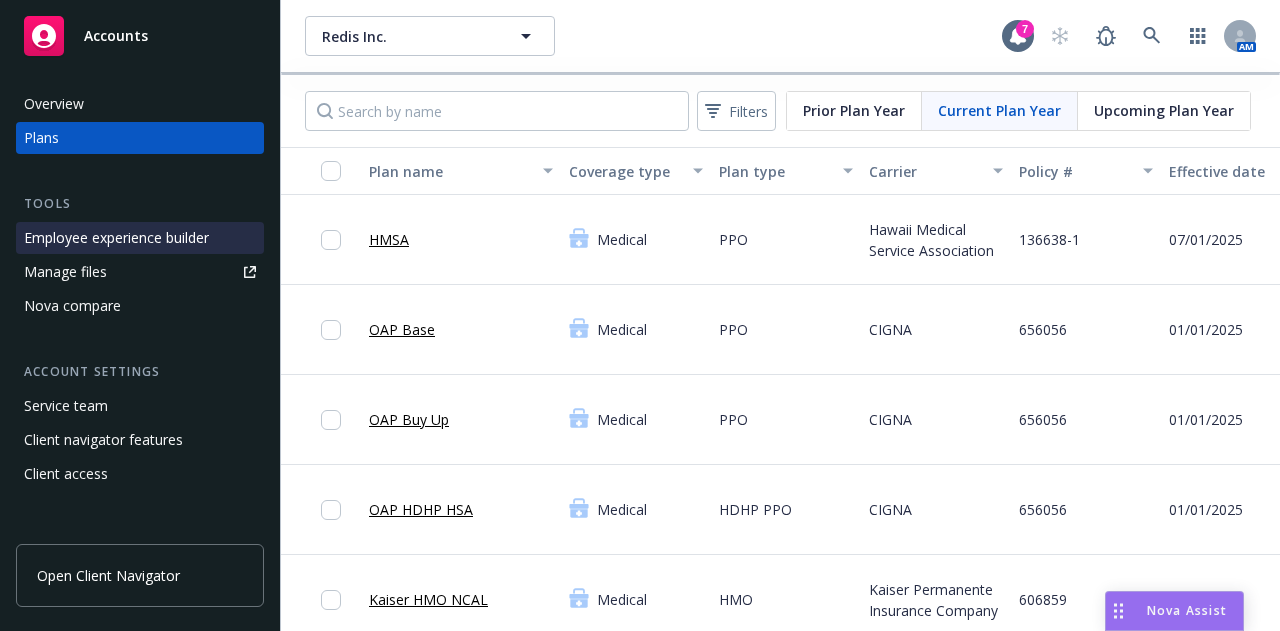 click on "Employee experience builder" at bounding box center [116, 238] 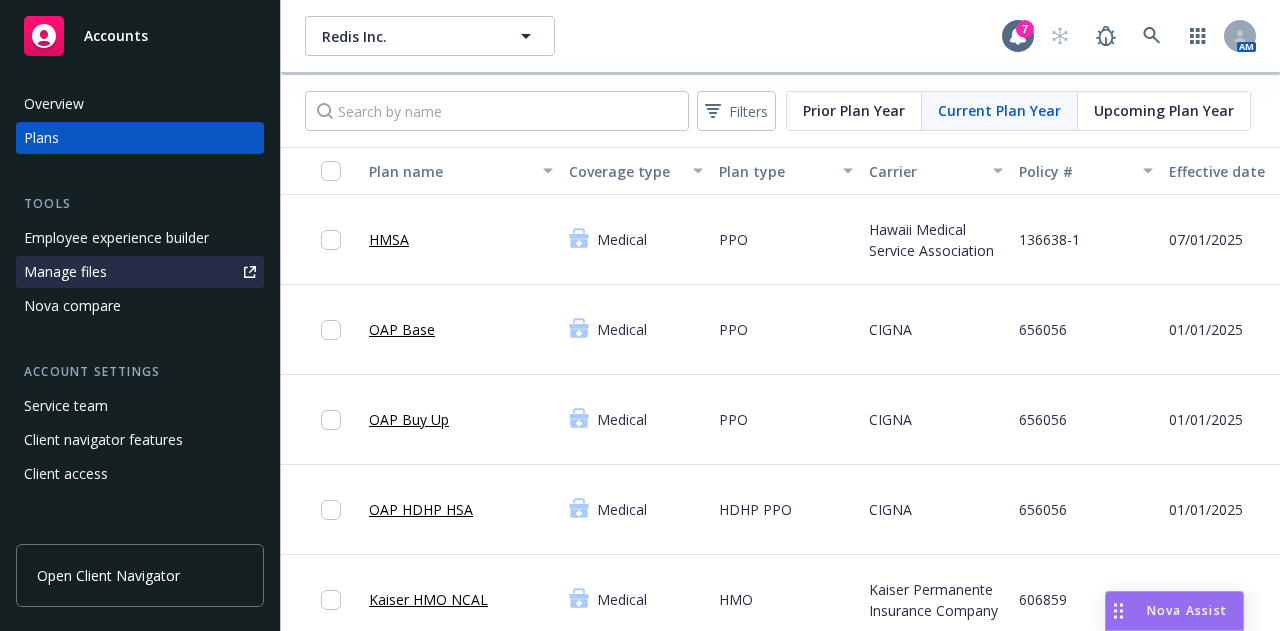 click on "Manage files" at bounding box center [140, 272] 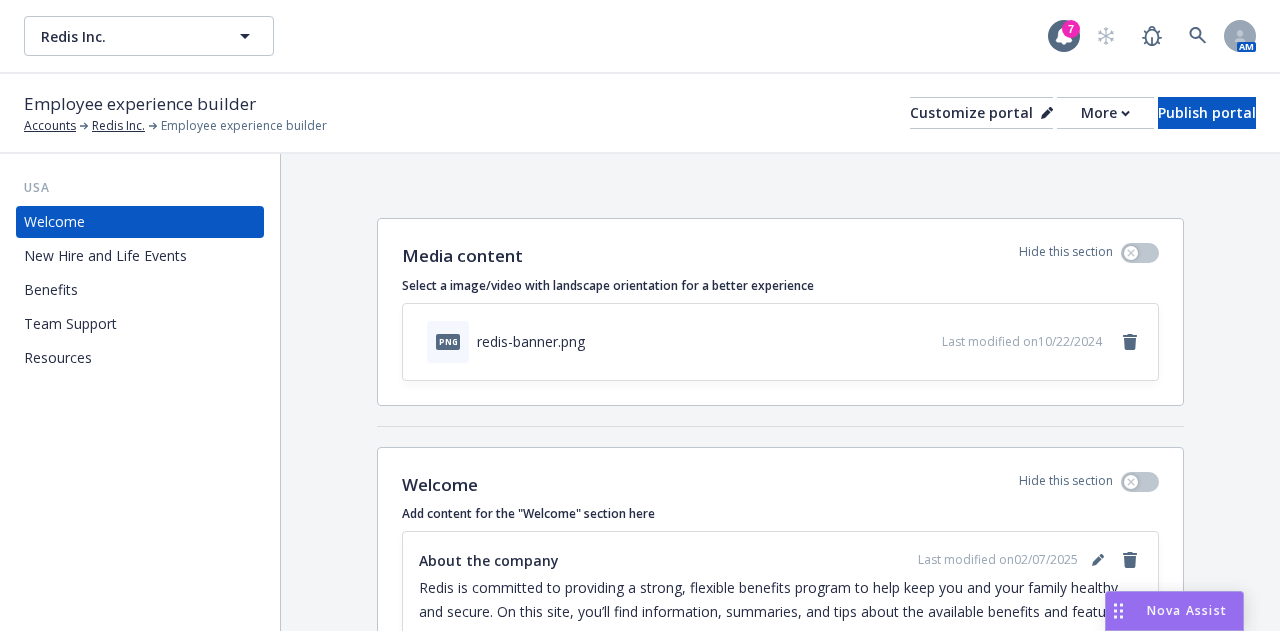 scroll, scrollTop: 0, scrollLeft: 0, axis: both 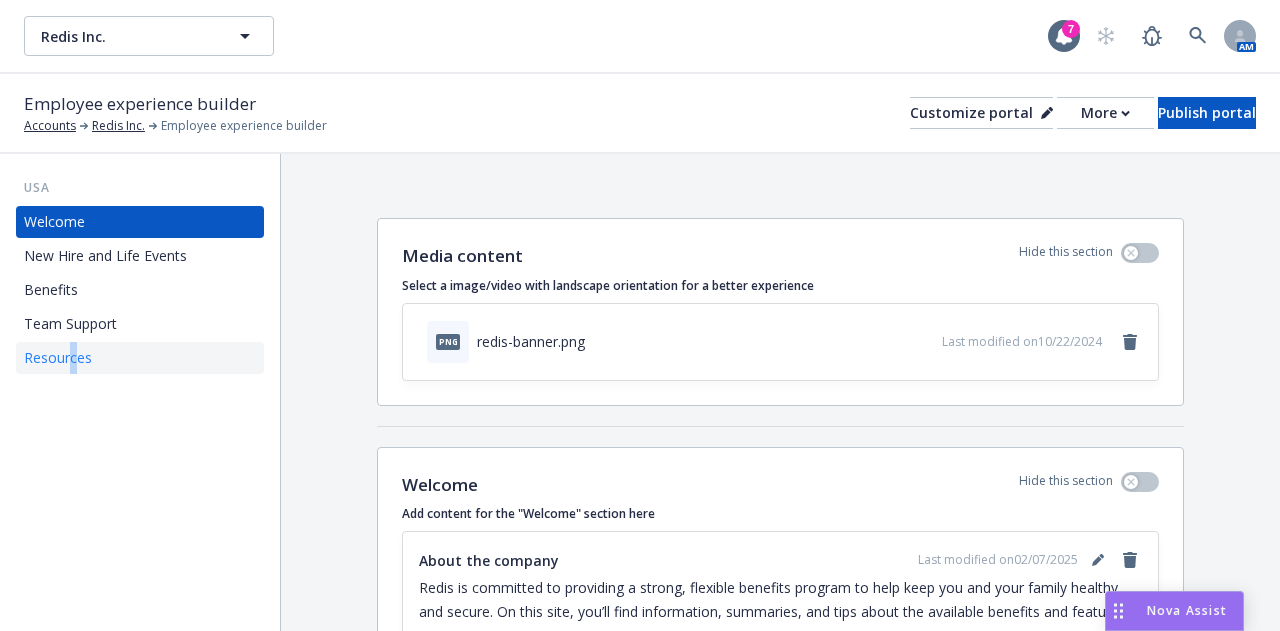 drag, startPoint x: 74, startPoint y: 375, endPoint x: 71, endPoint y: 358, distance: 17.262676 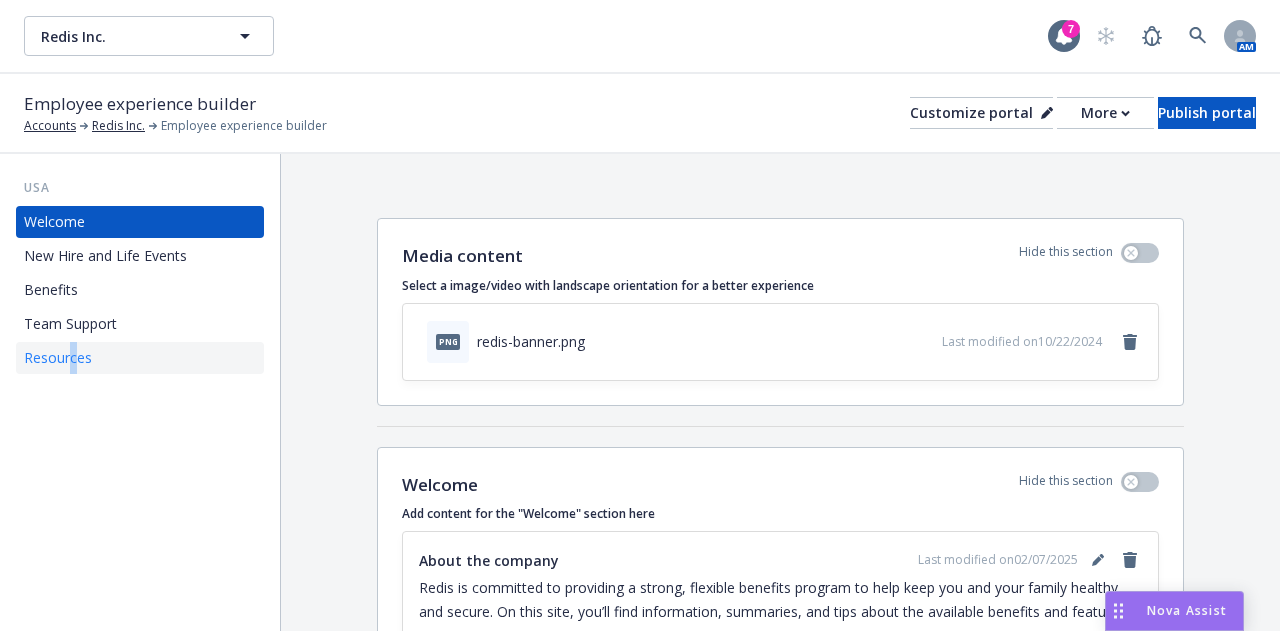 click on "USA Welcome New Hire and Life Events Benefits Team Support Resources" at bounding box center (140, 392) 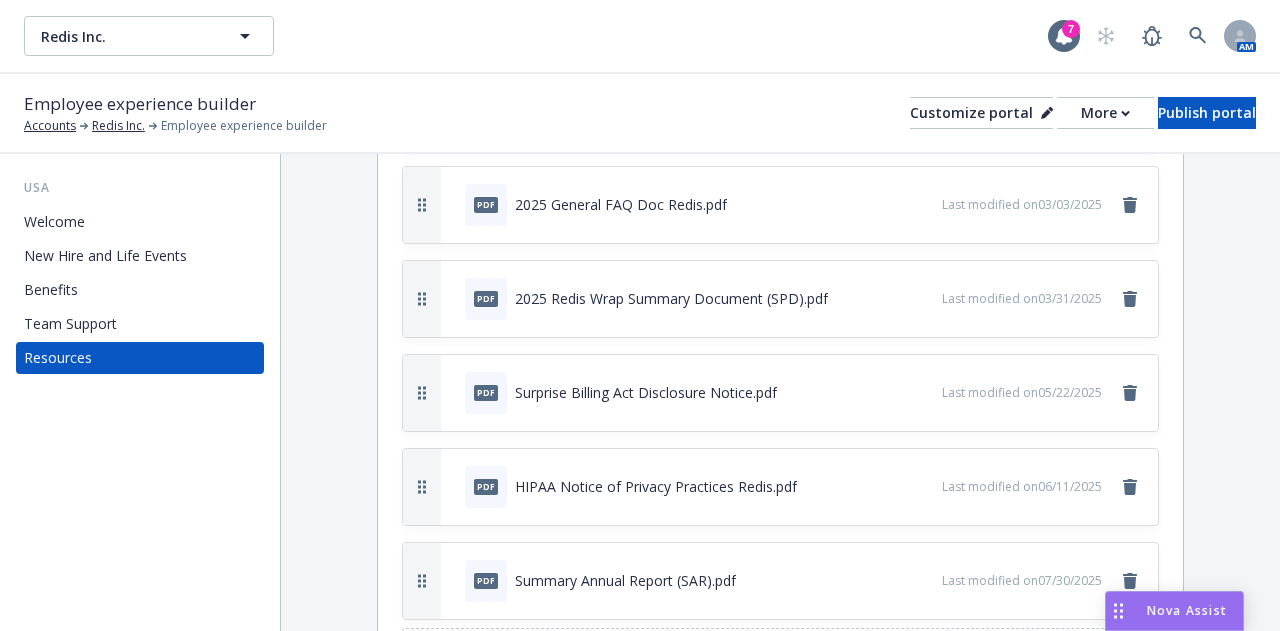 scroll, scrollTop: 1061, scrollLeft: 0, axis: vertical 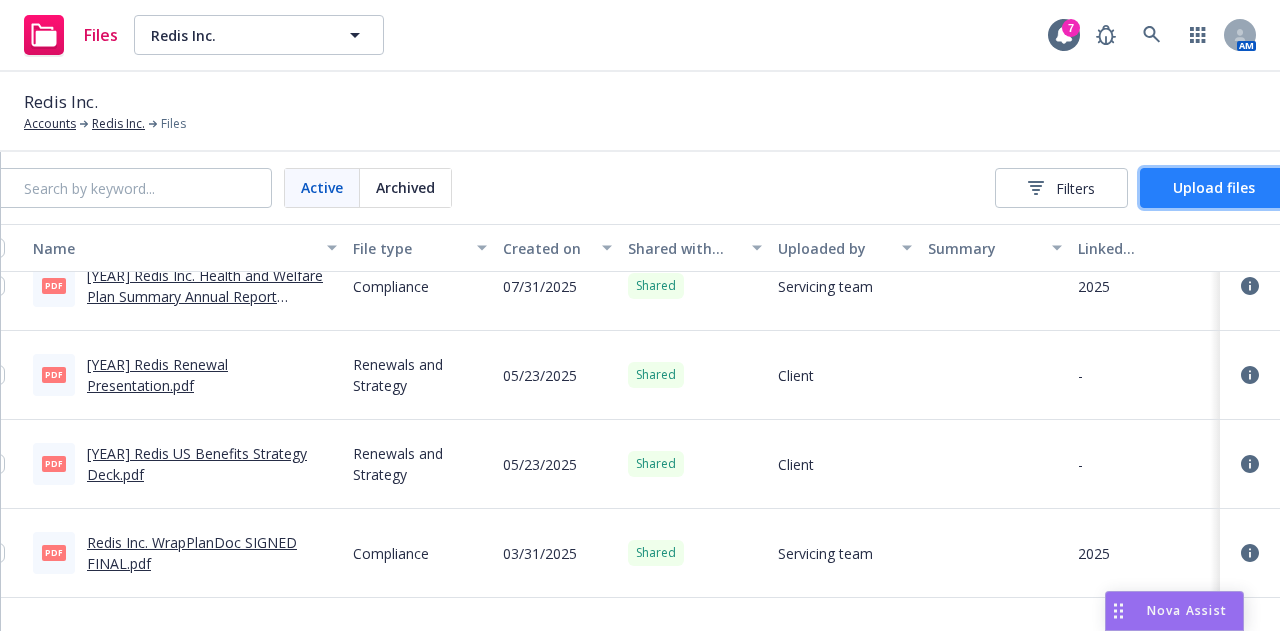 click on "Upload files" at bounding box center (1214, 188) 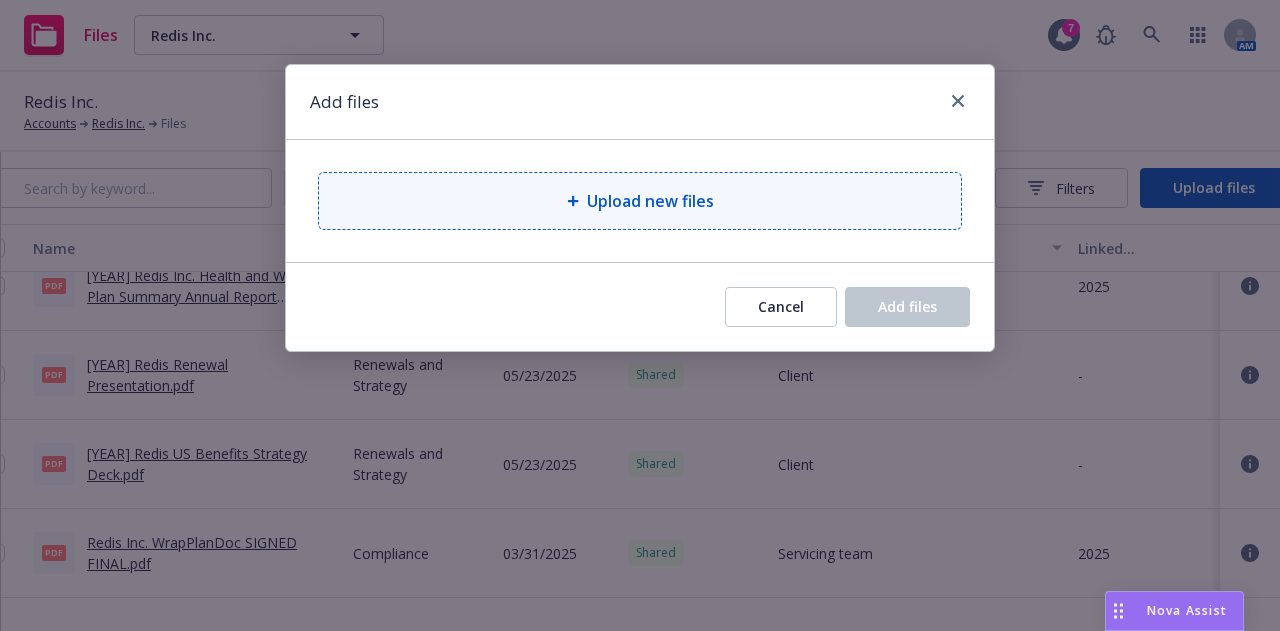 click on "Upload new files" at bounding box center [650, 201] 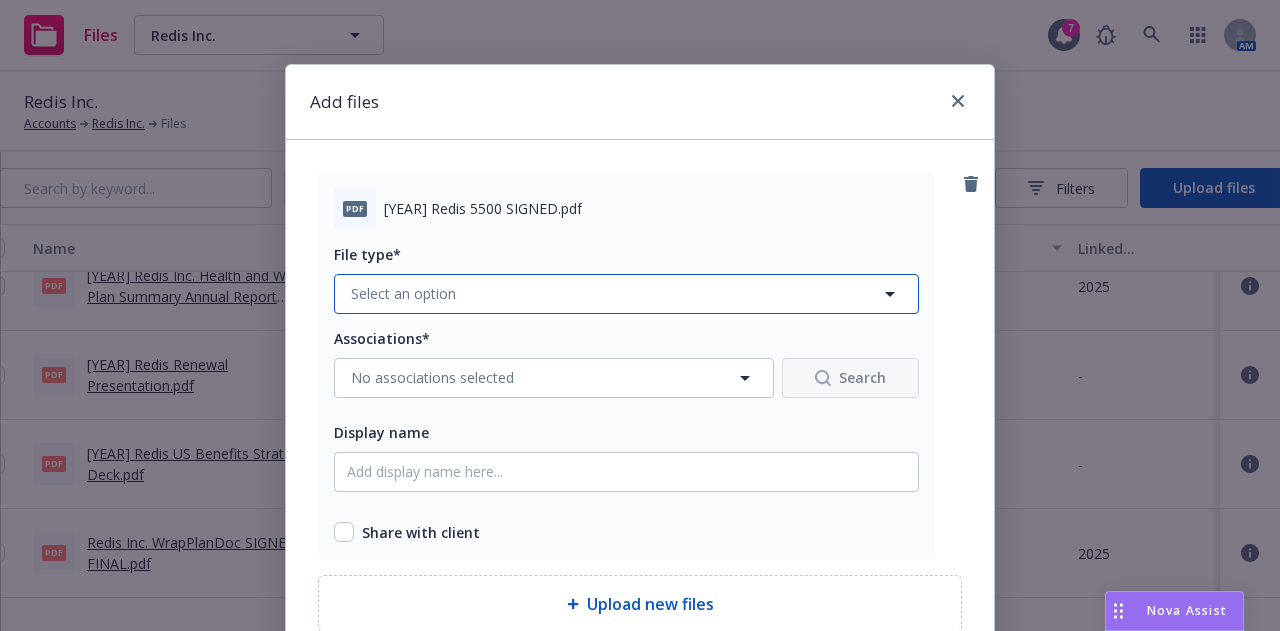 click on "Select an option" at bounding box center [626, 294] 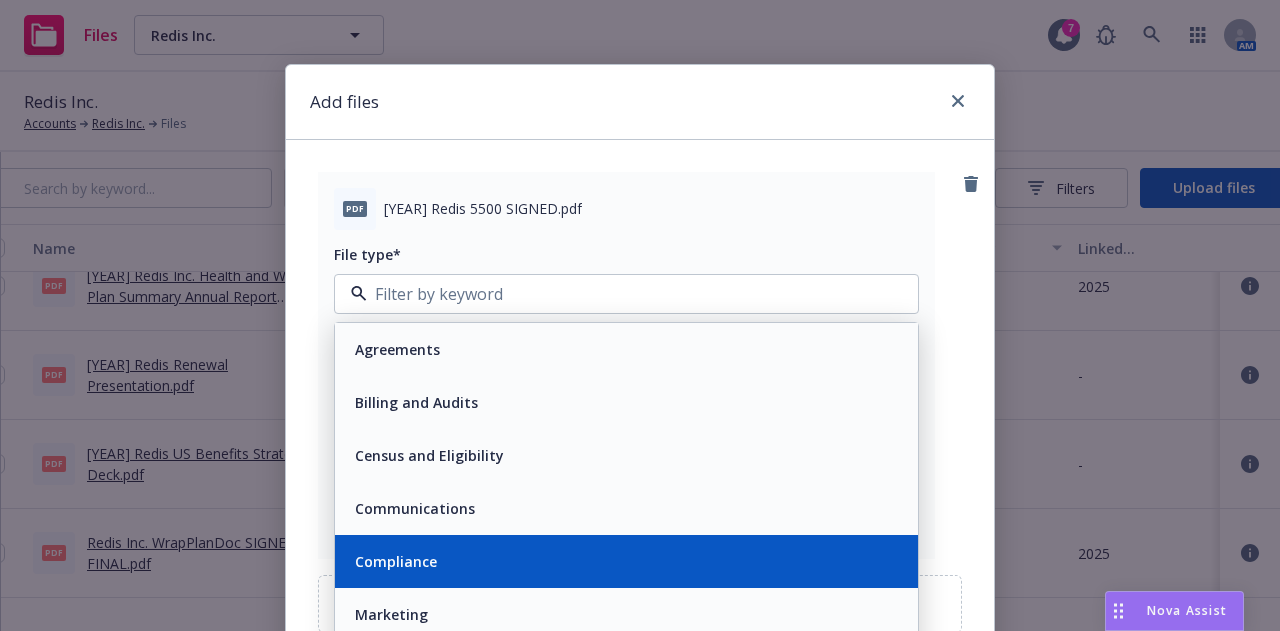 click on "Compliance" at bounding box center [394, 561] 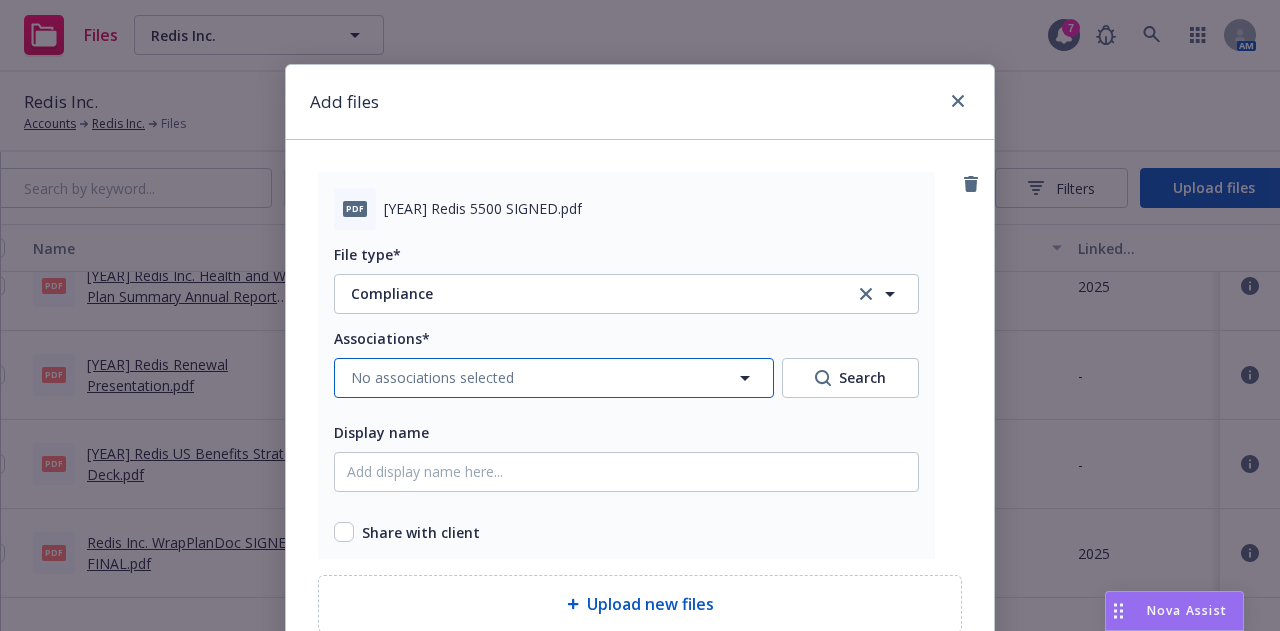 click on "No associations selected" at bounding box center (432, 377) 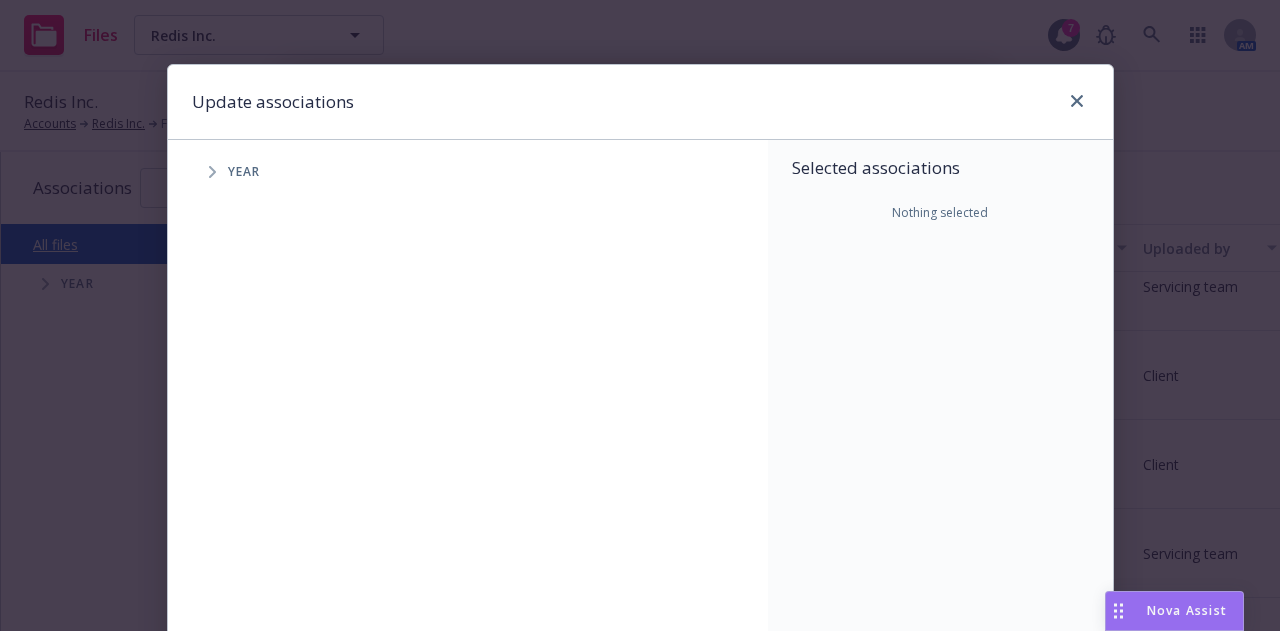 click at bounding box center [212, 172] 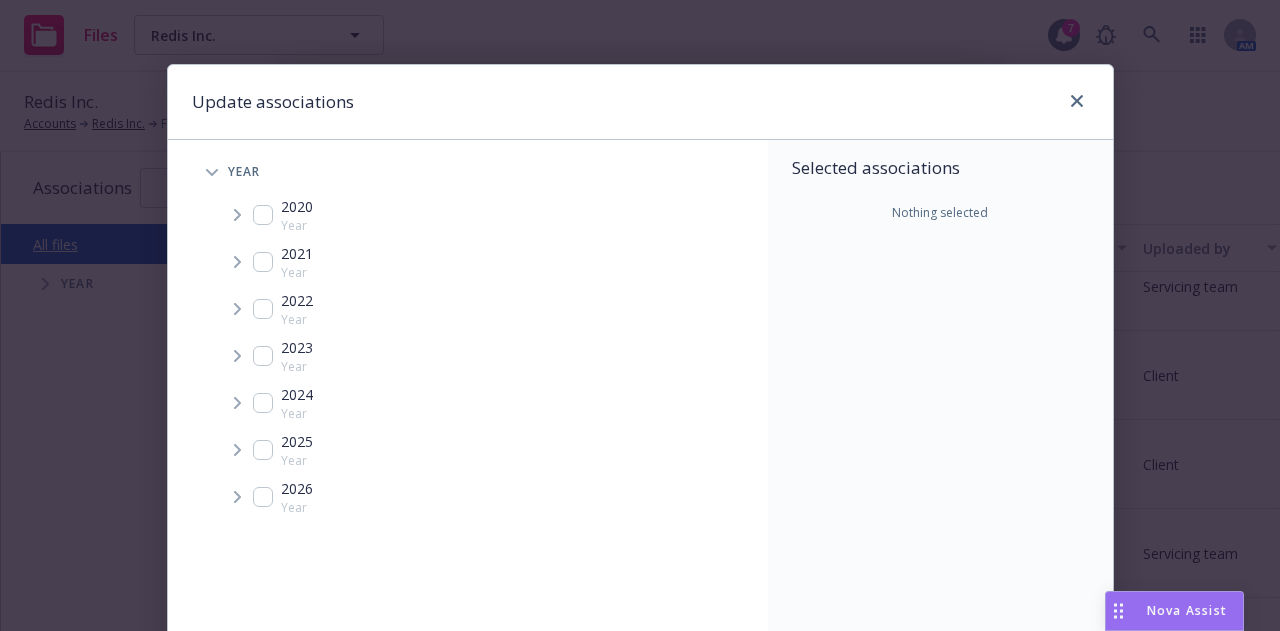 click at bounding box center [263, 450] 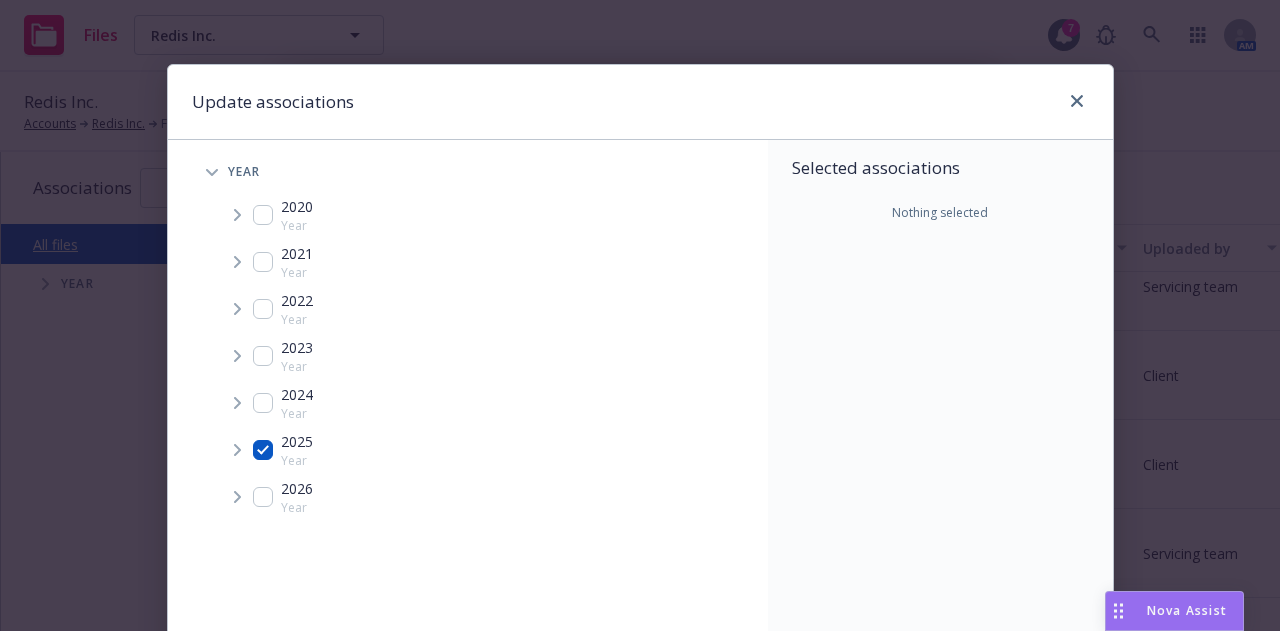 checkbox on "true" 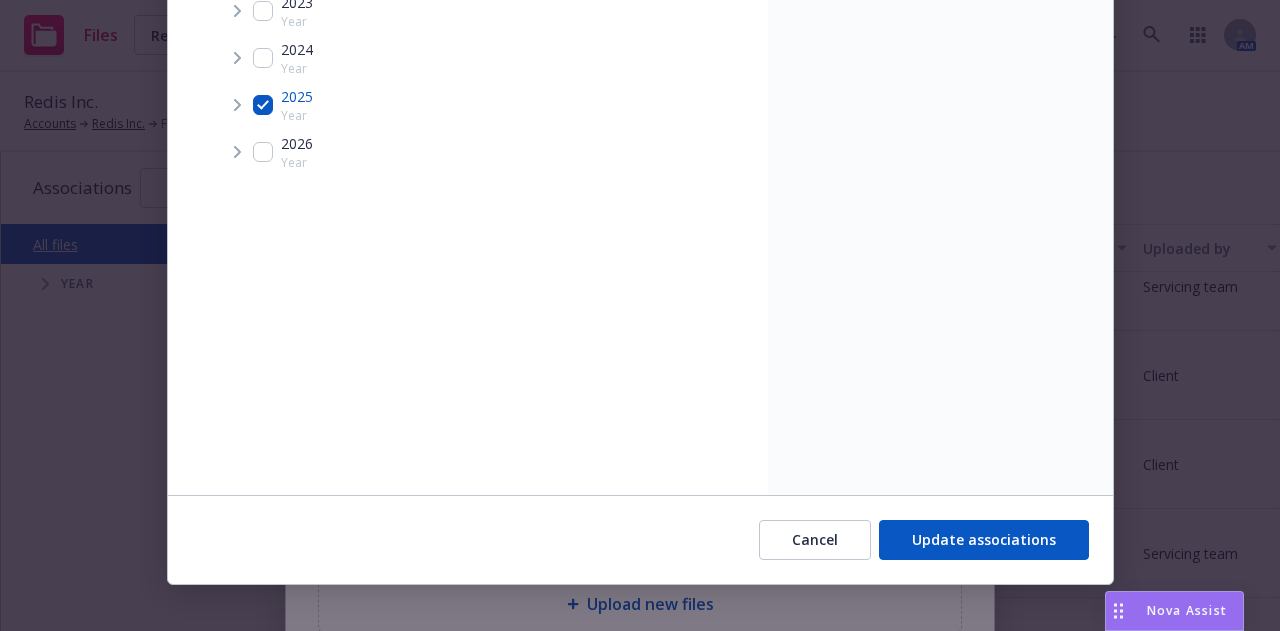 scroll, scrollTop: 346, scrollLeft: 0, axis: vertical 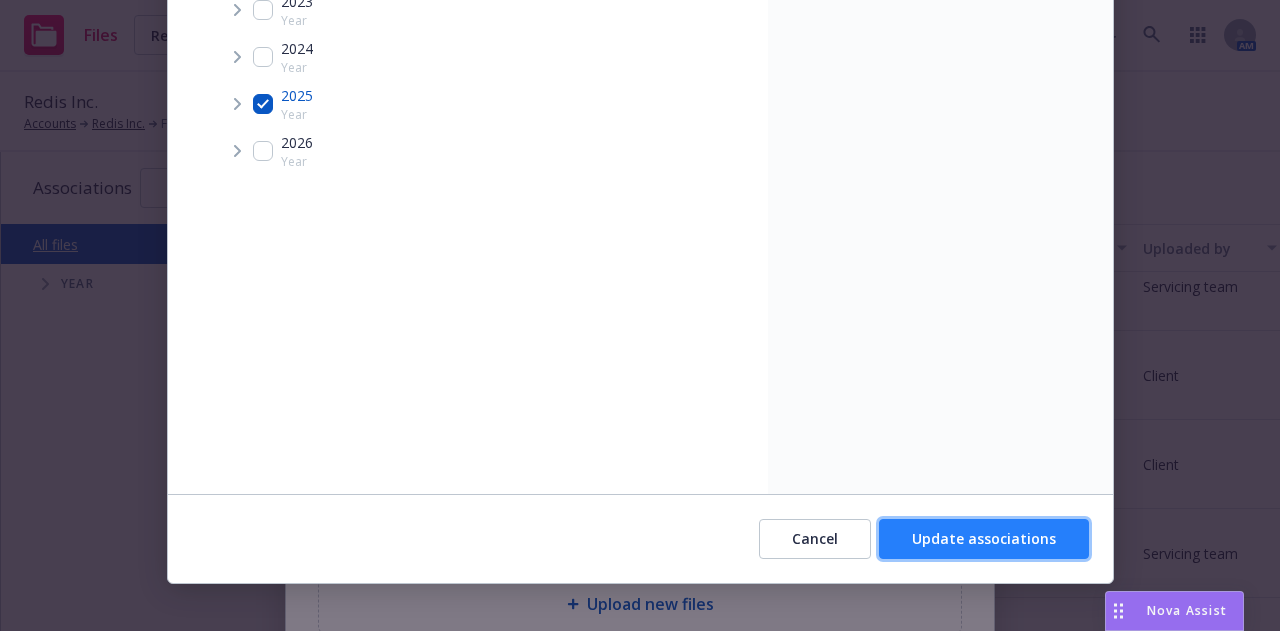 click on "Update associations" at bounding box center (984, 538) 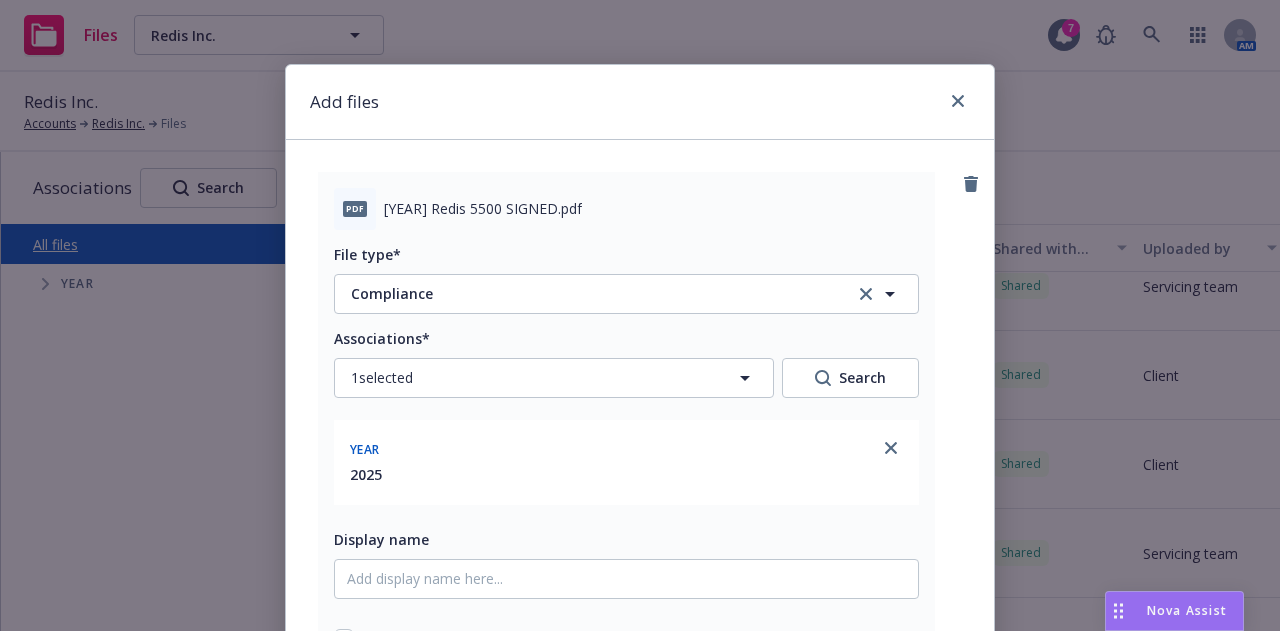scroll, scrollTop: 127, scrollLeft: 0, axis: vertical 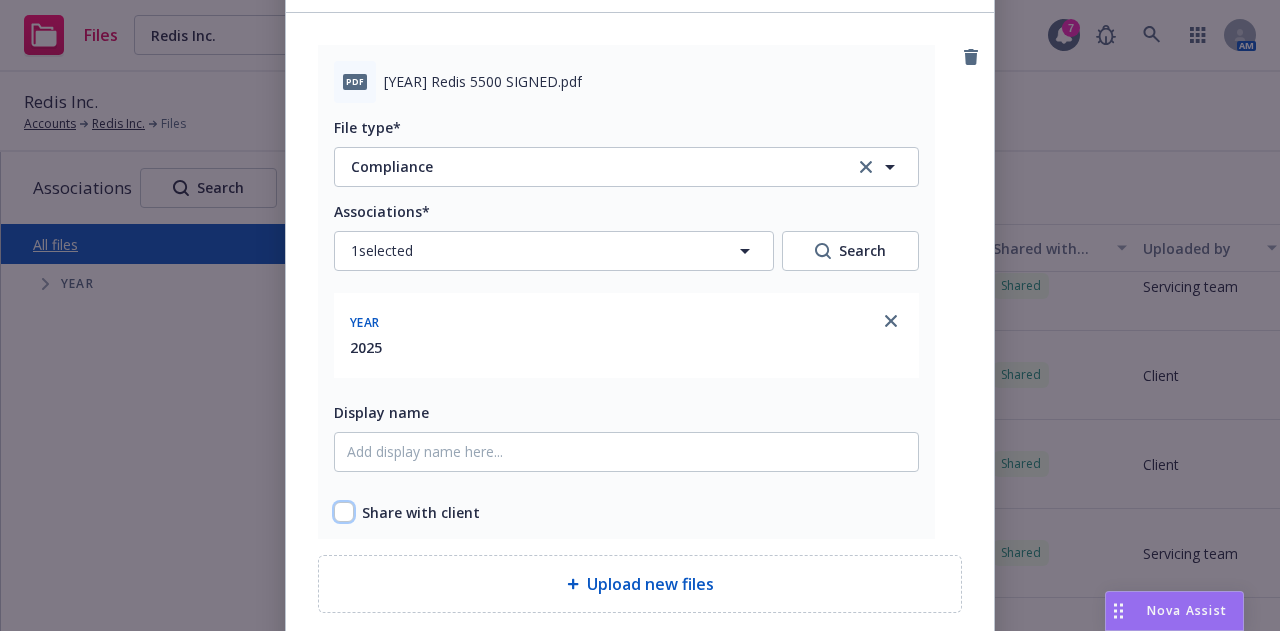 click at bounding box center [344, 512] 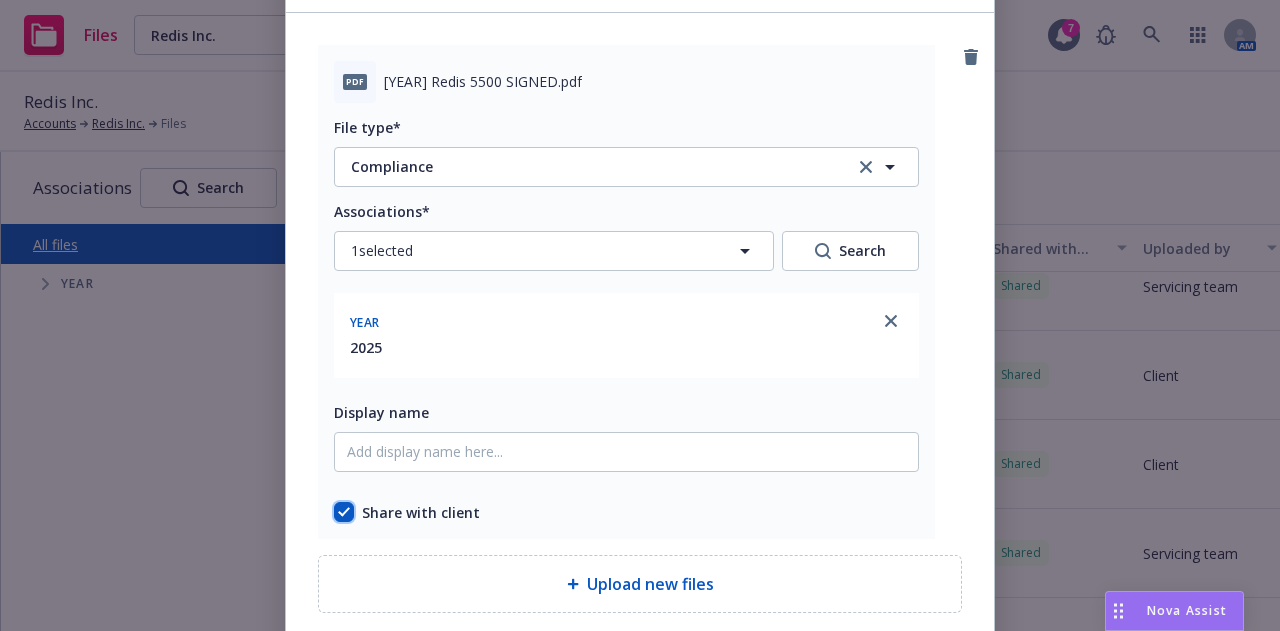 scroll, scrollTop: 292, scrollLeft: 0, axis: vertical 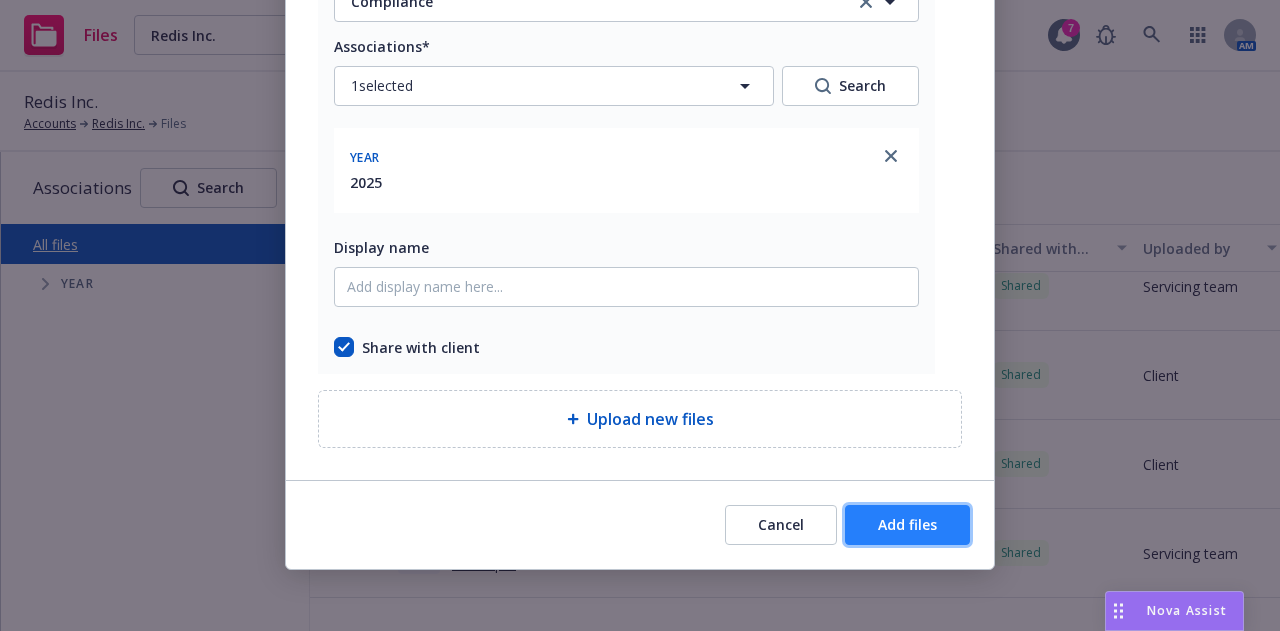 click on "Add files" at bounding box center (907, 524) 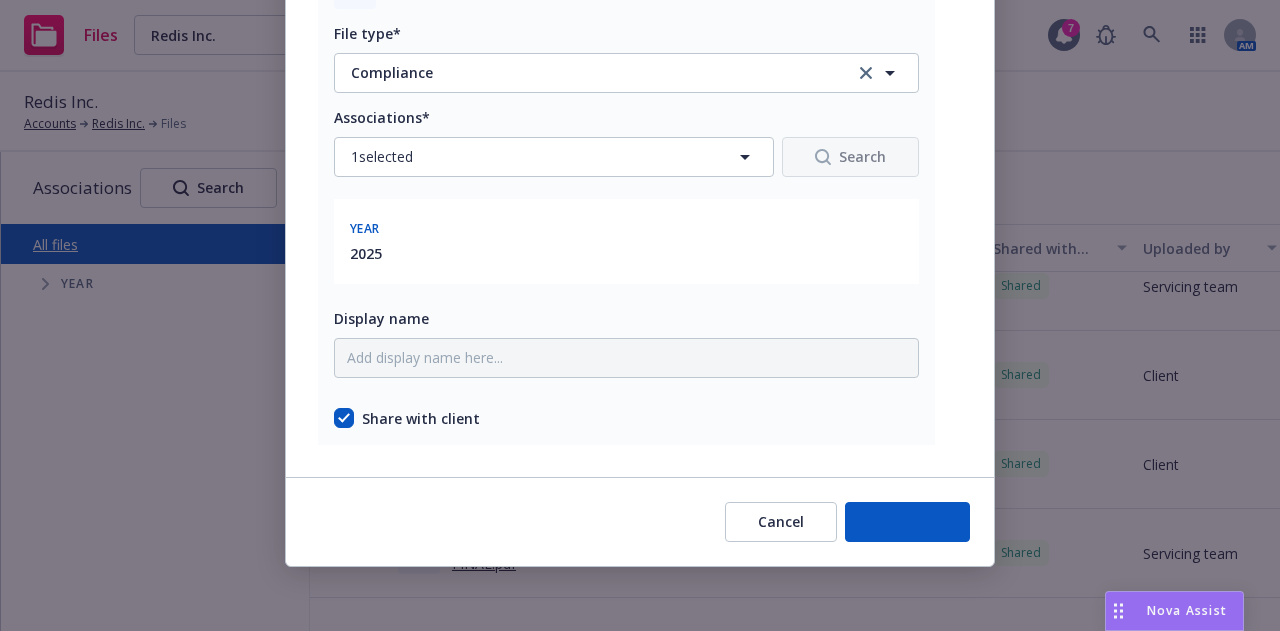 scroll, scrollTop: 218, scrollLeft: 0, axis: vertical 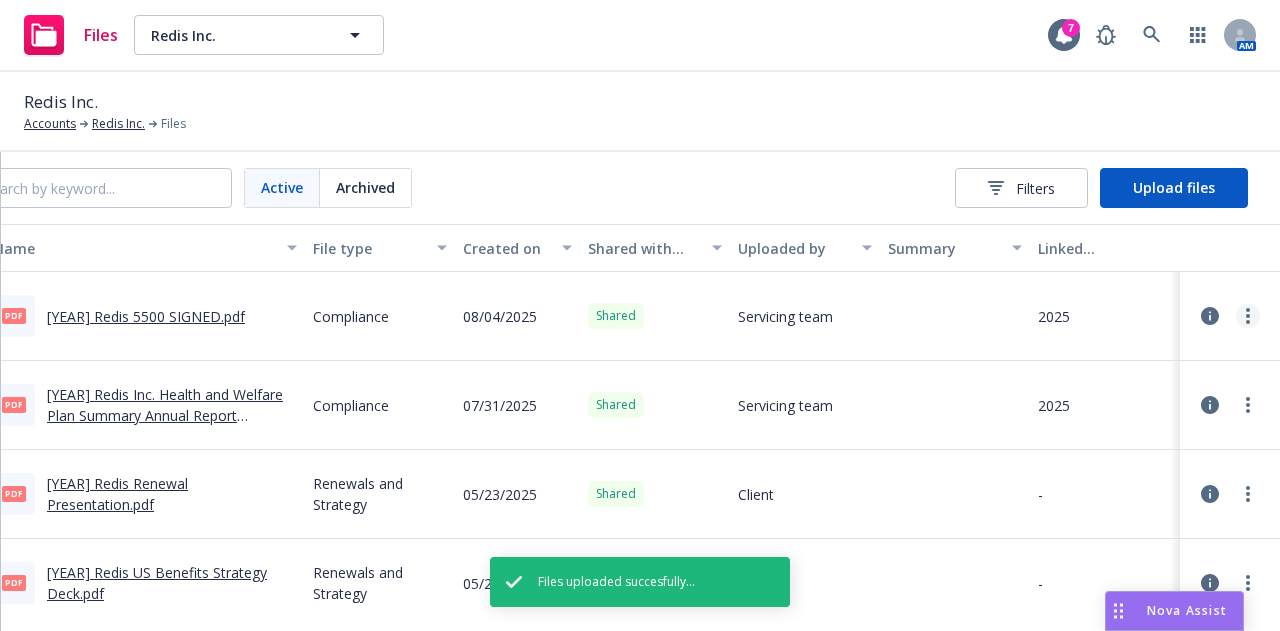 click at bounding box center [1248, 316] 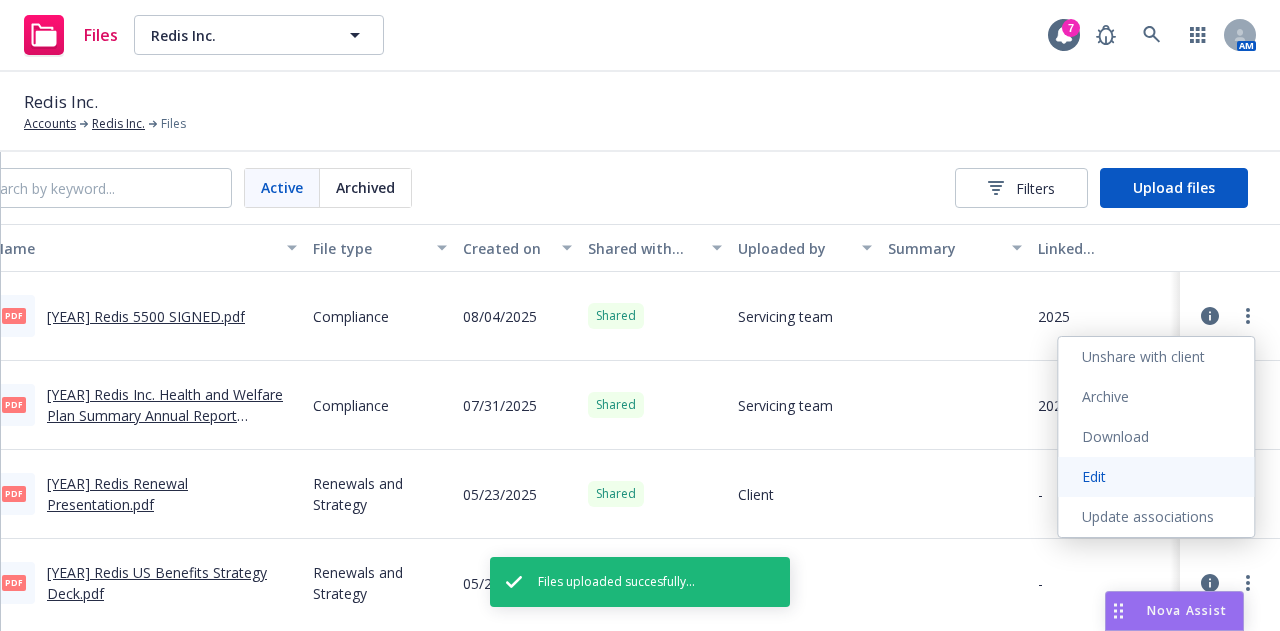 click on "Edit" at bounding box center [1156, 477] 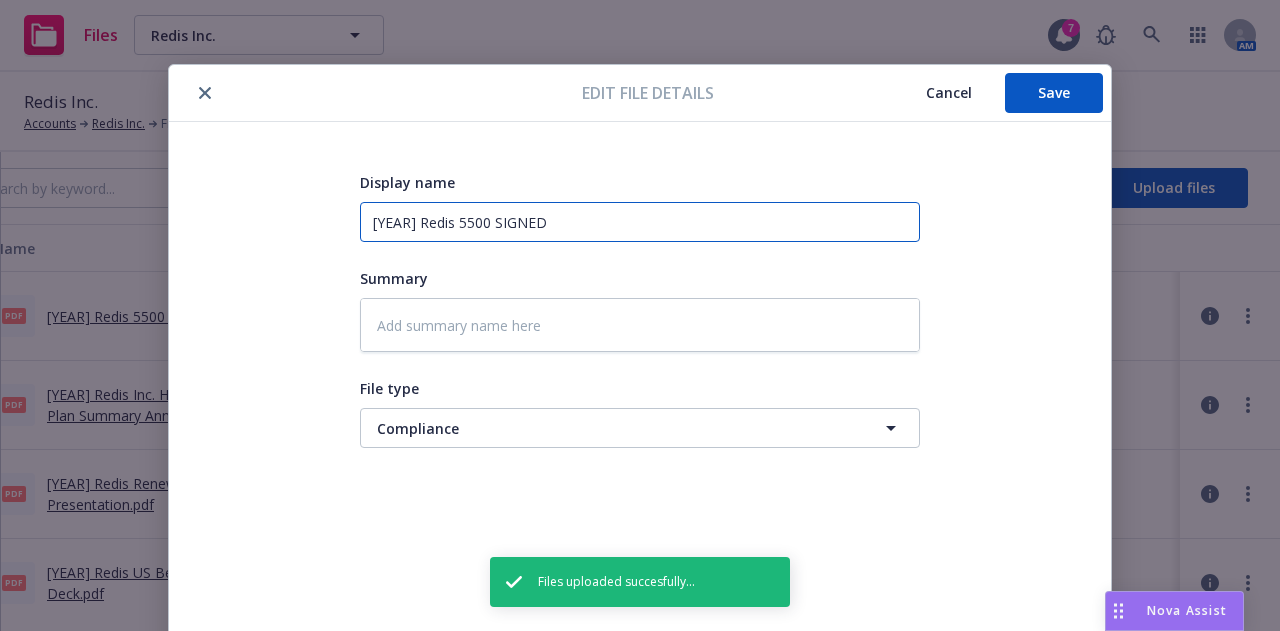 click on "[YEAR] Redis 5500 SIGNED" at bounding box center (640, 222) 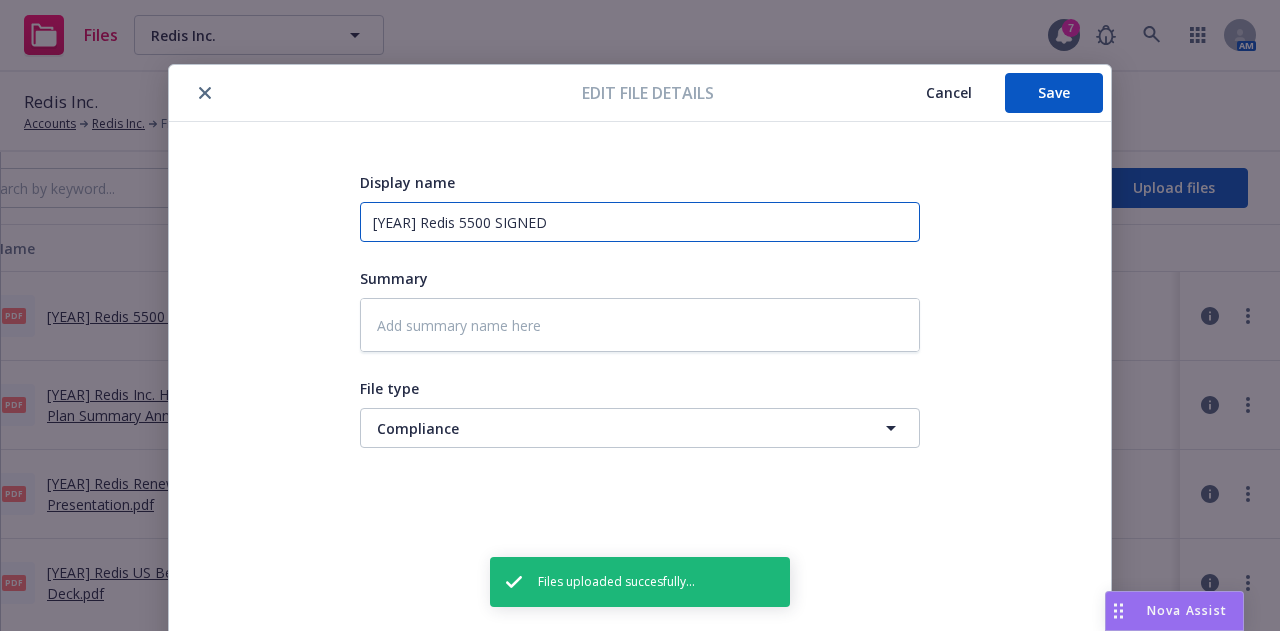 type on "x" 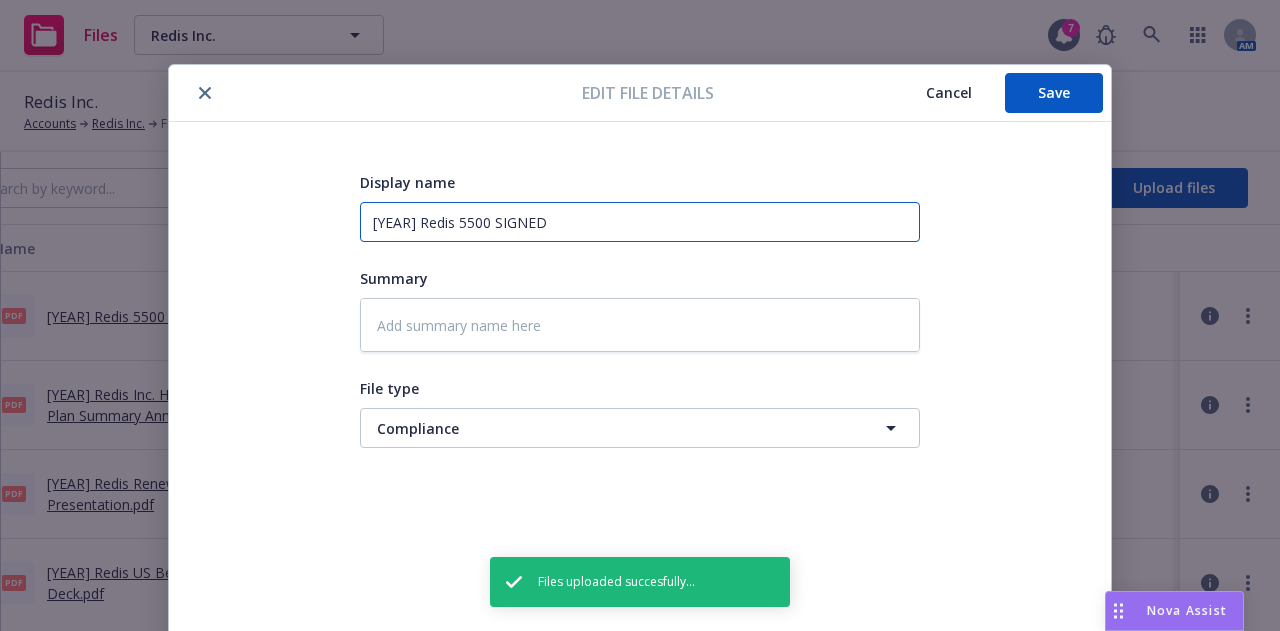 type on "[YEAR] Redis I5500 SIGNED" 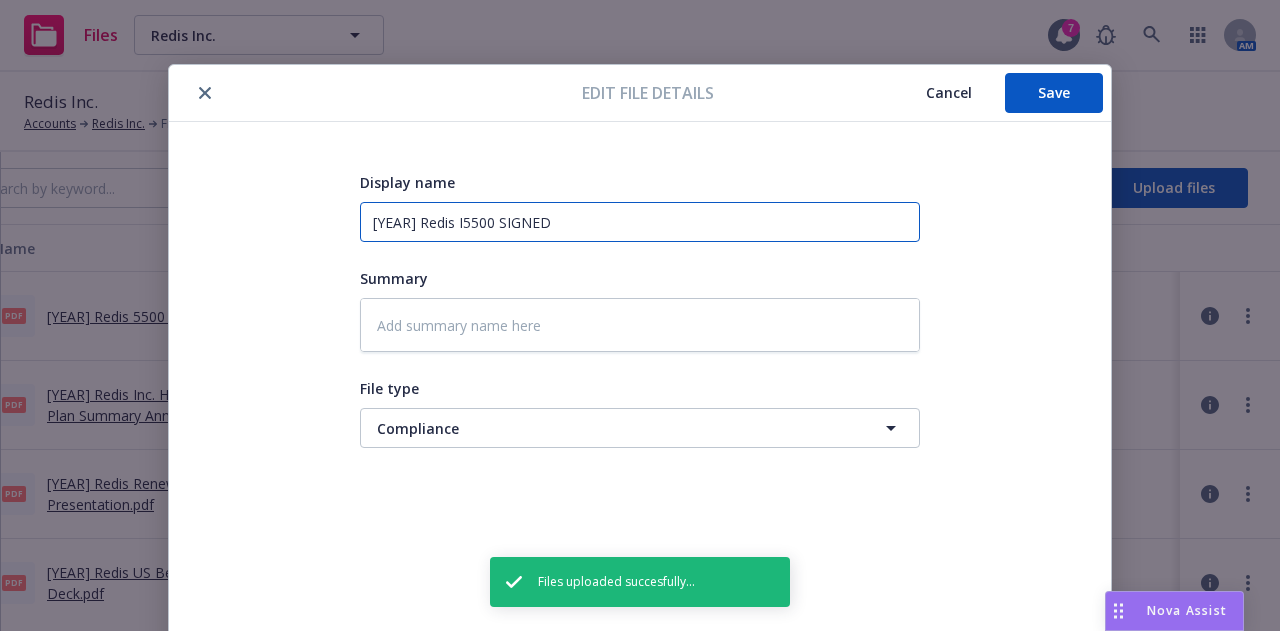 type on "x" 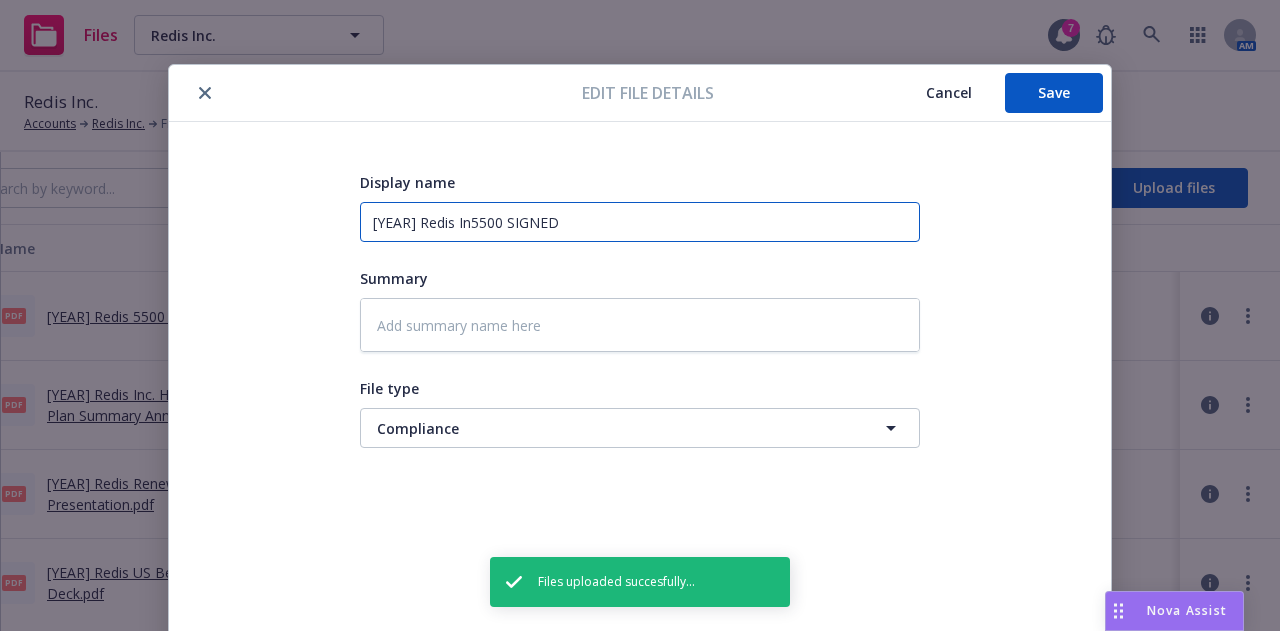 type on "x" 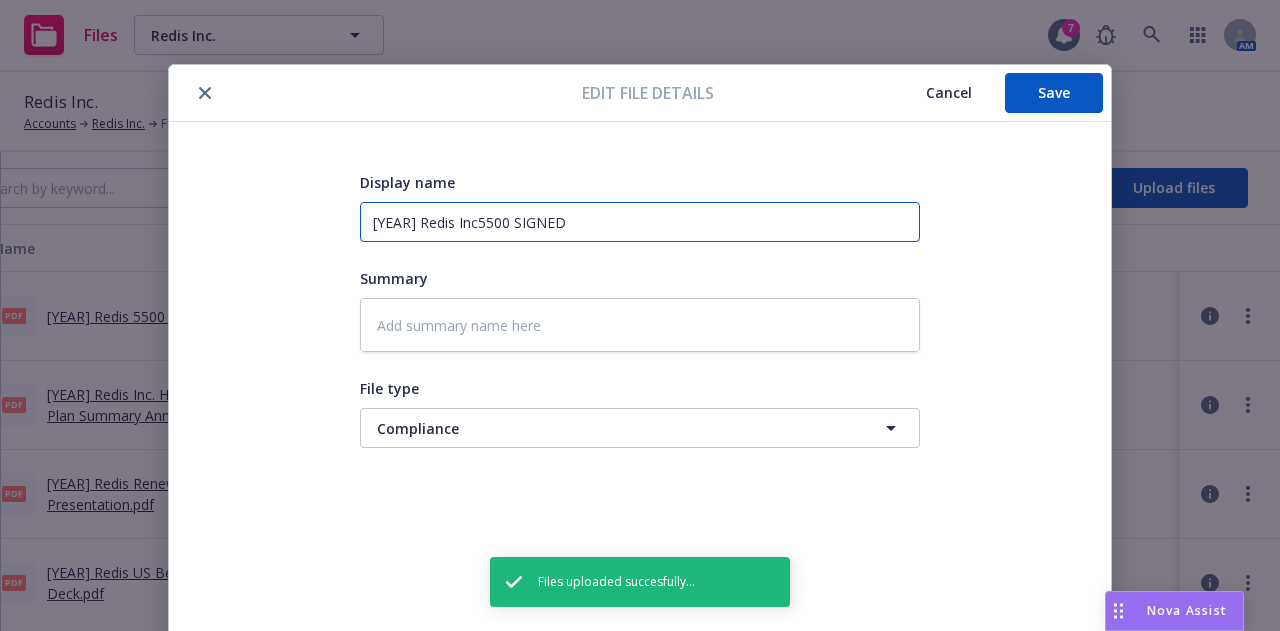 type on "[YEAR] Redis Inc 5500 SIGNED" 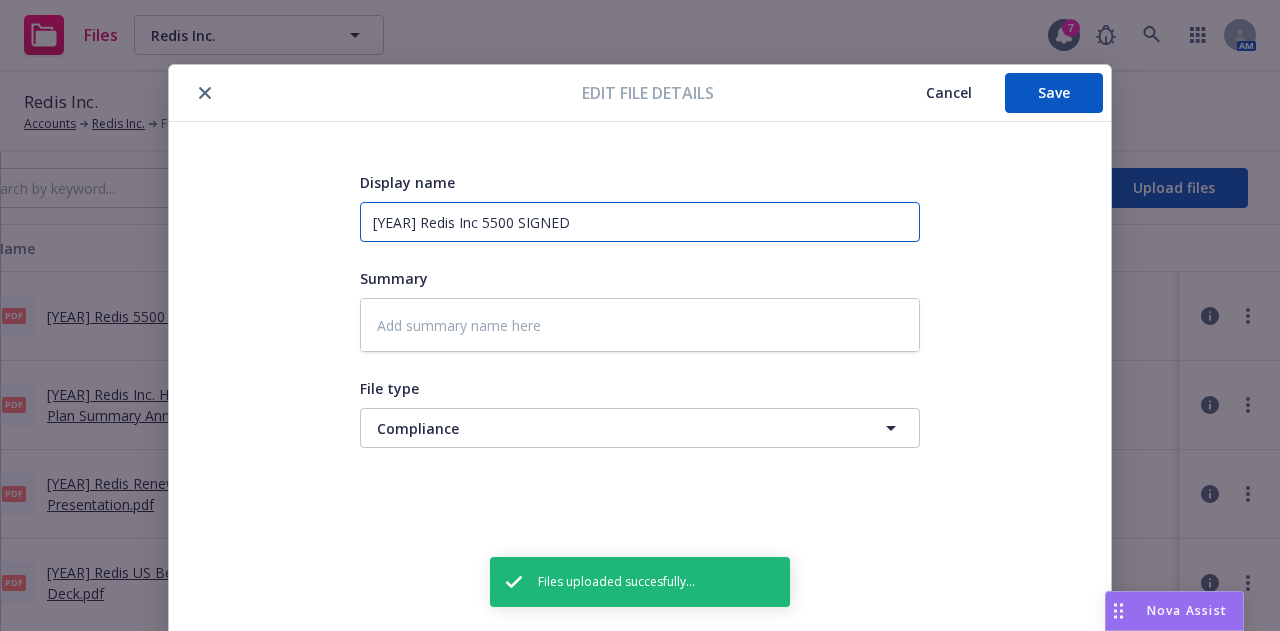 type on "x" 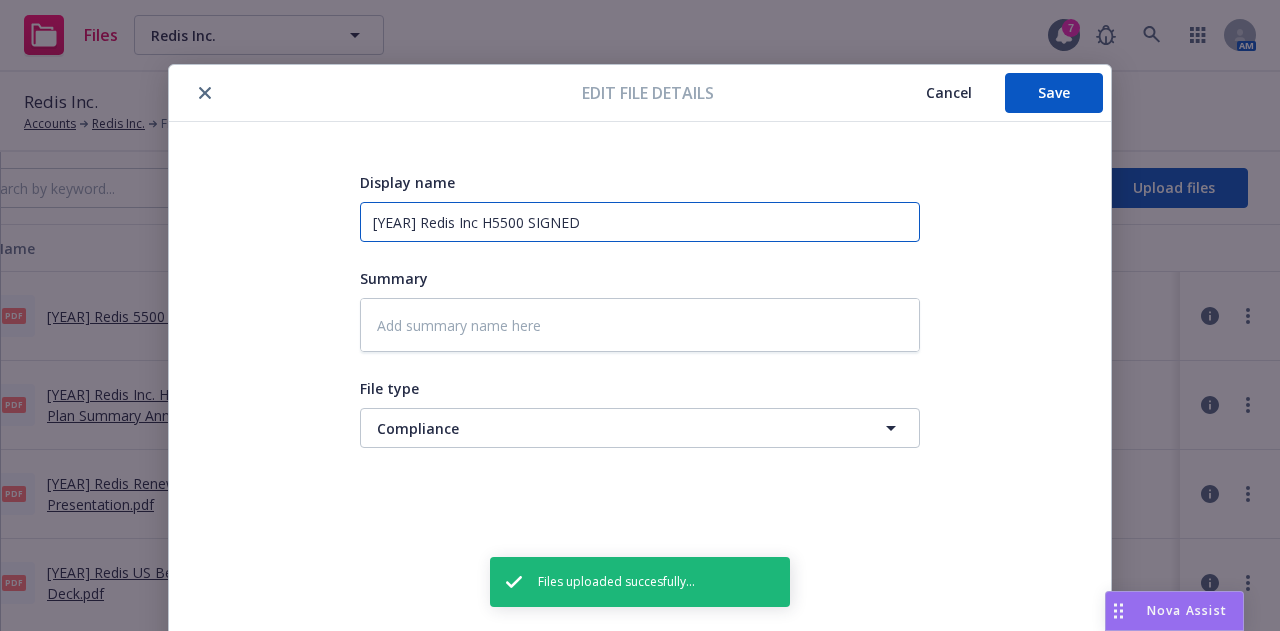 type on "x" 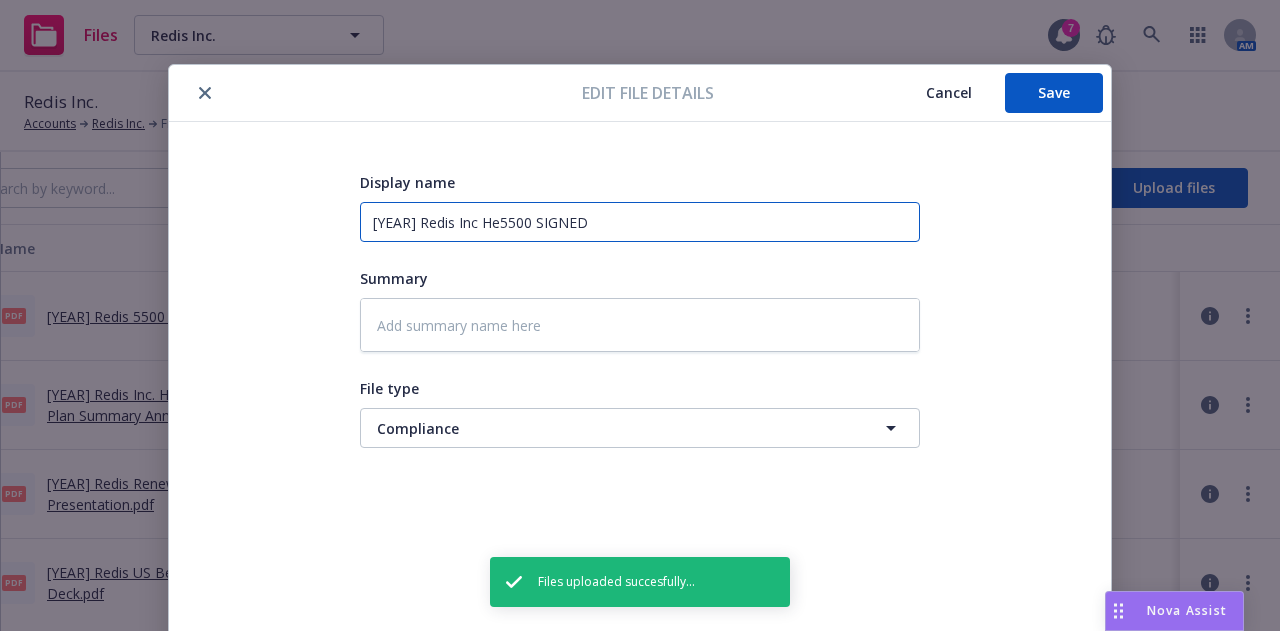 type on "x" 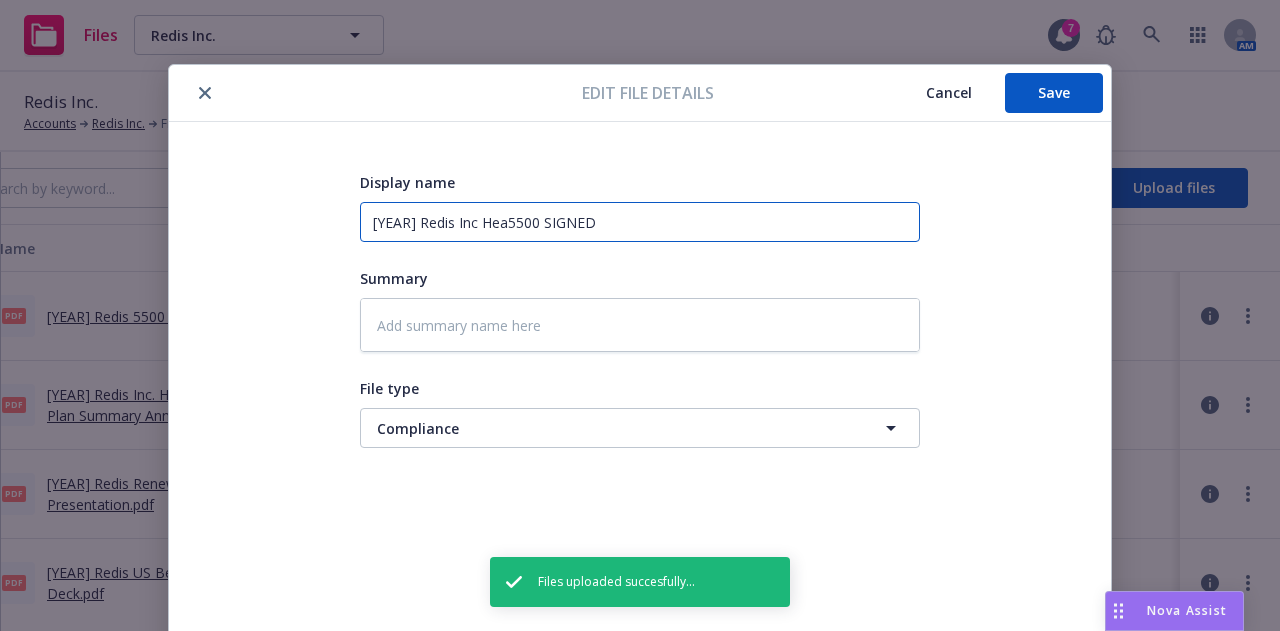 type on "x" 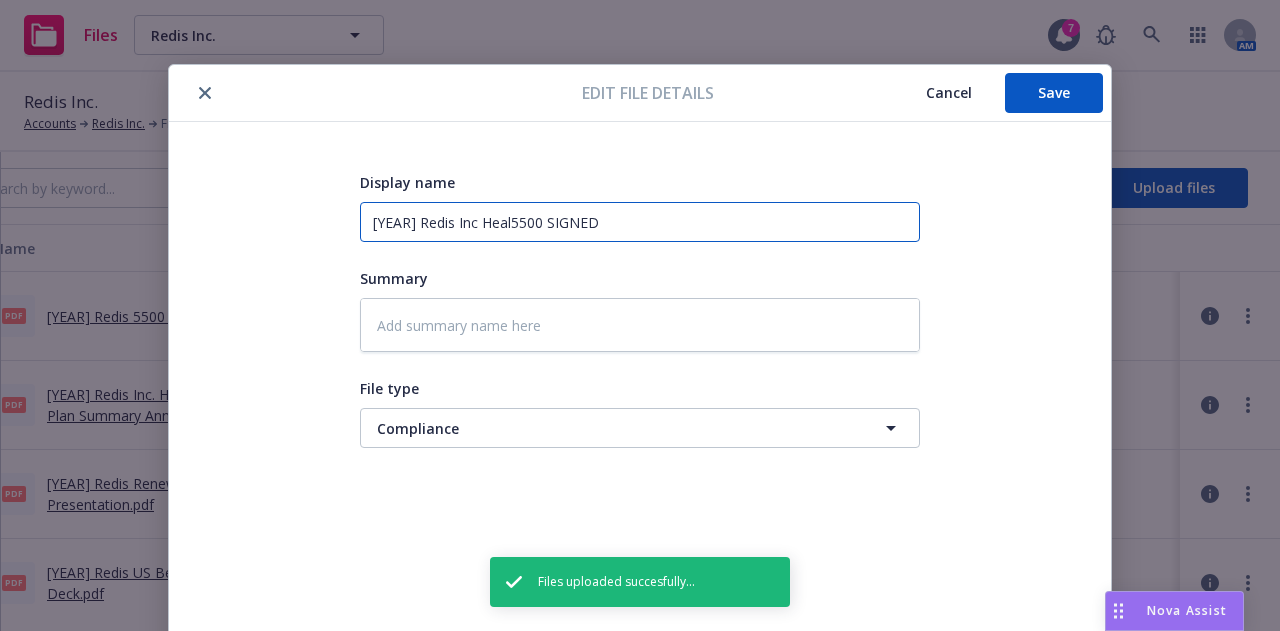 type on "x" 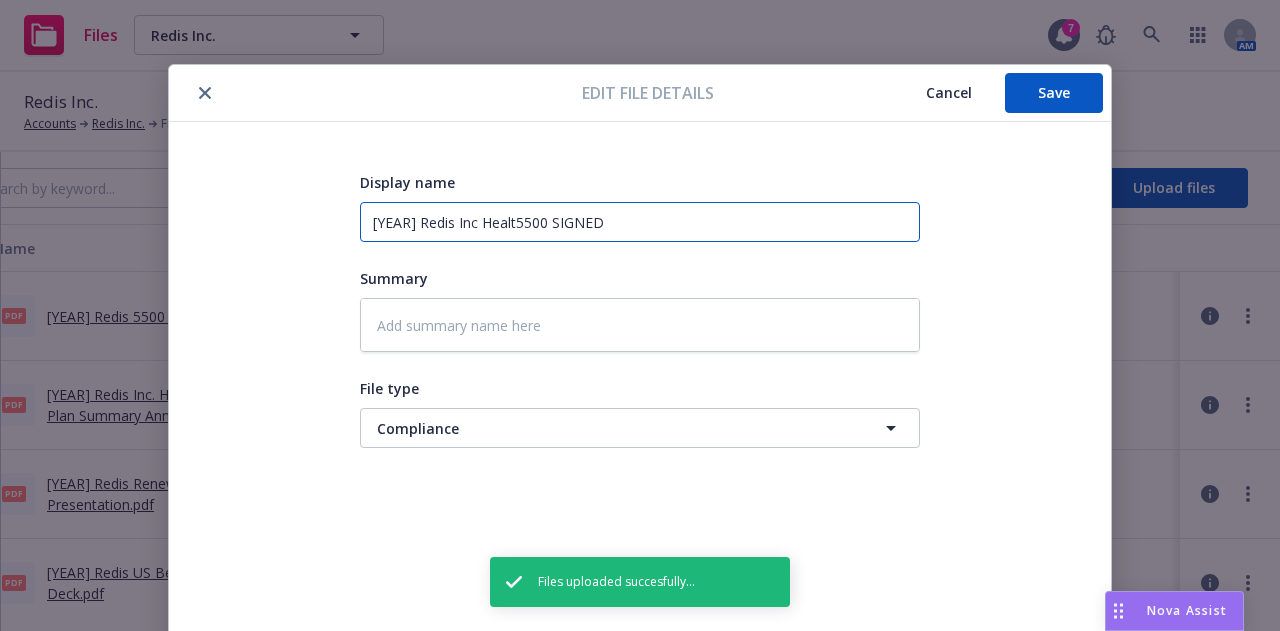 type on "x" 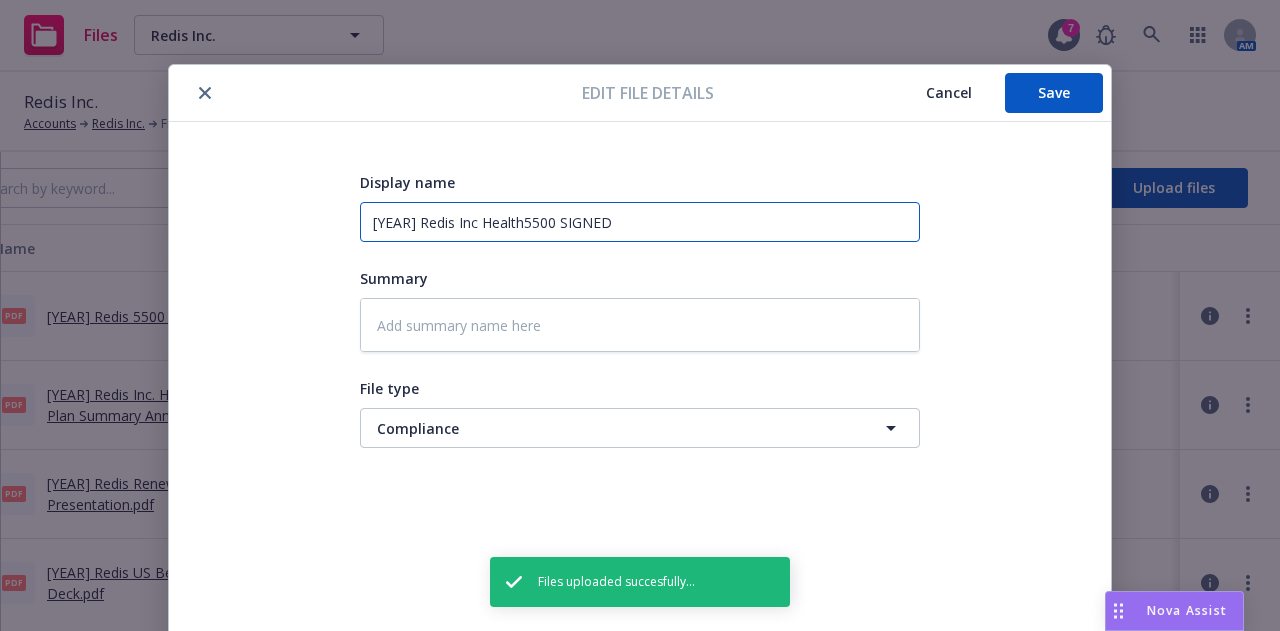 type on "x" 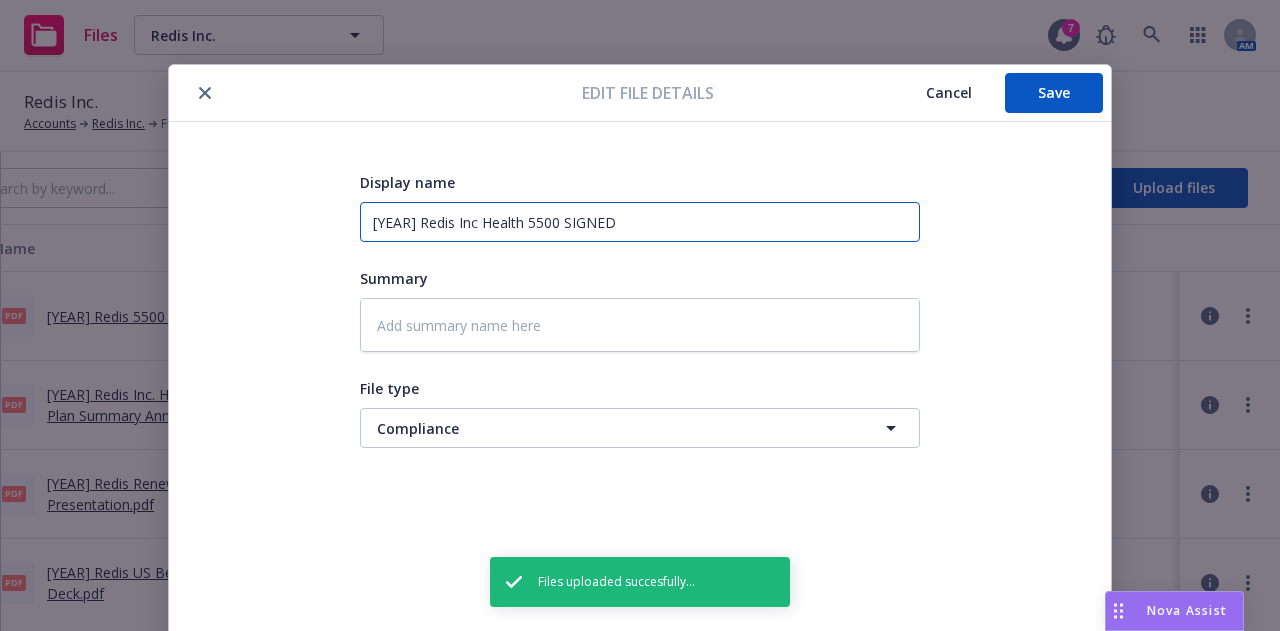 type on "x" 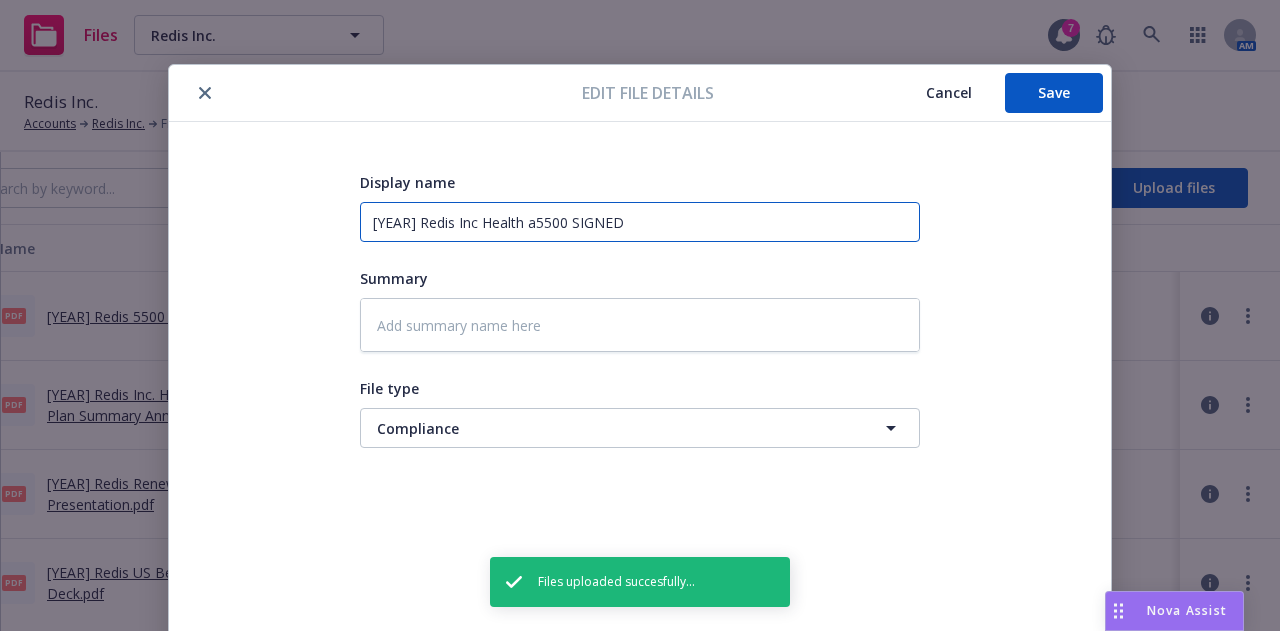type on "x" 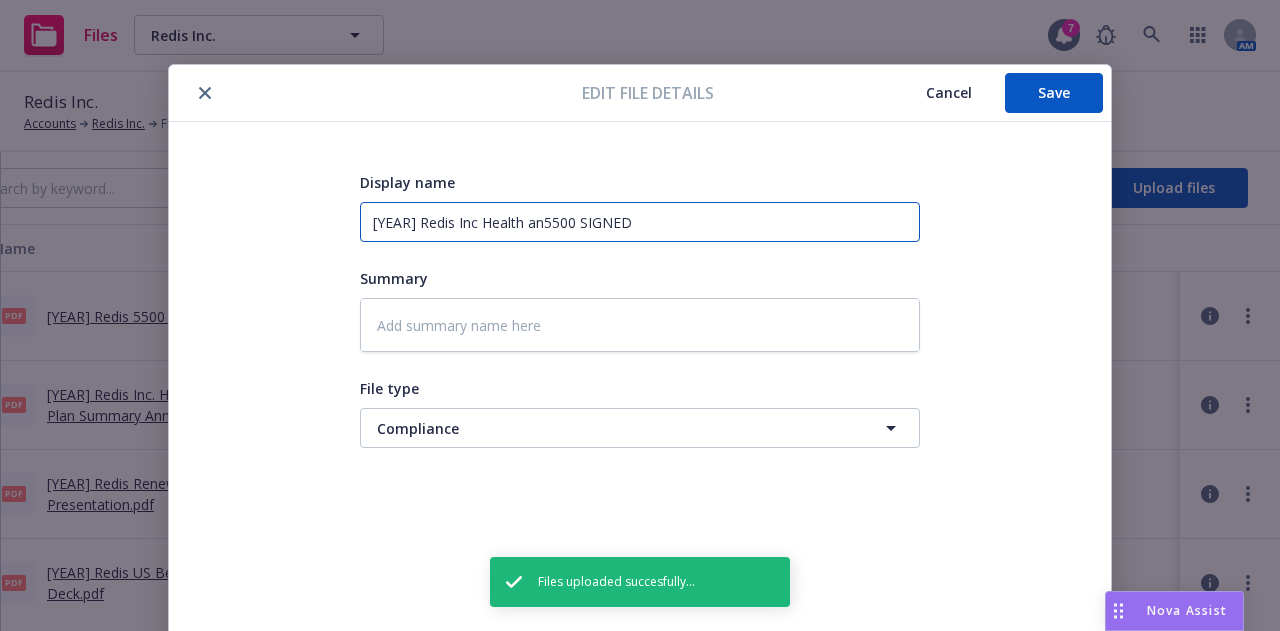 type on "[YEAR] Redis Inc Health and5500 SIGNED" 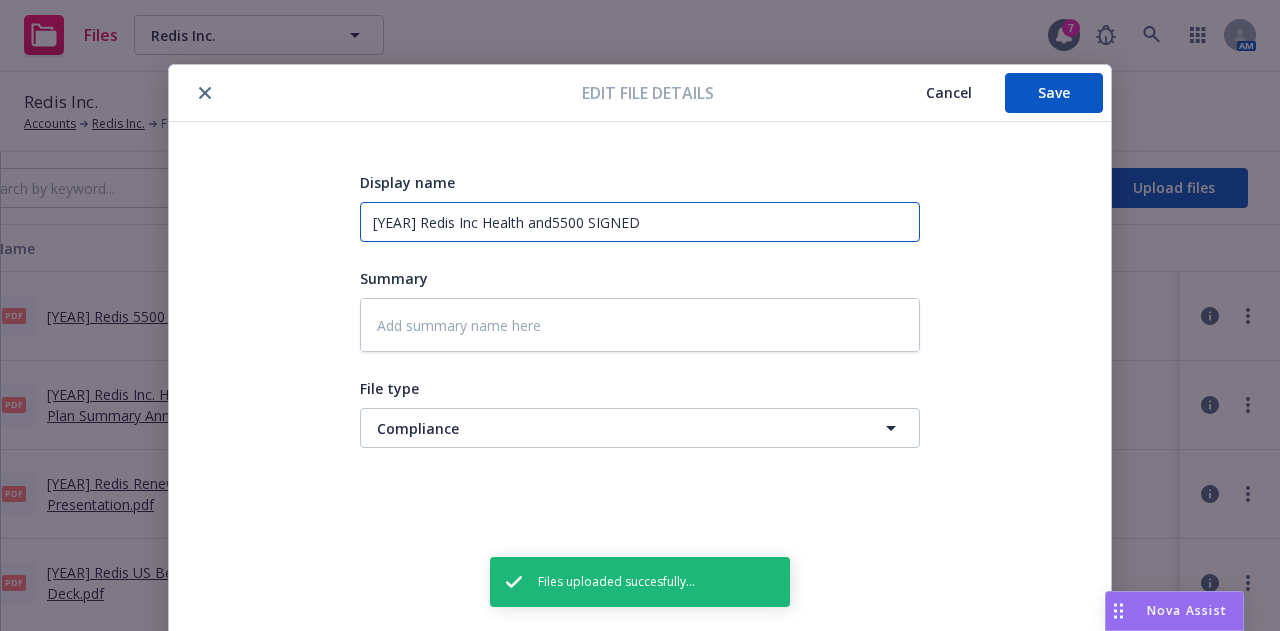 type on "x" 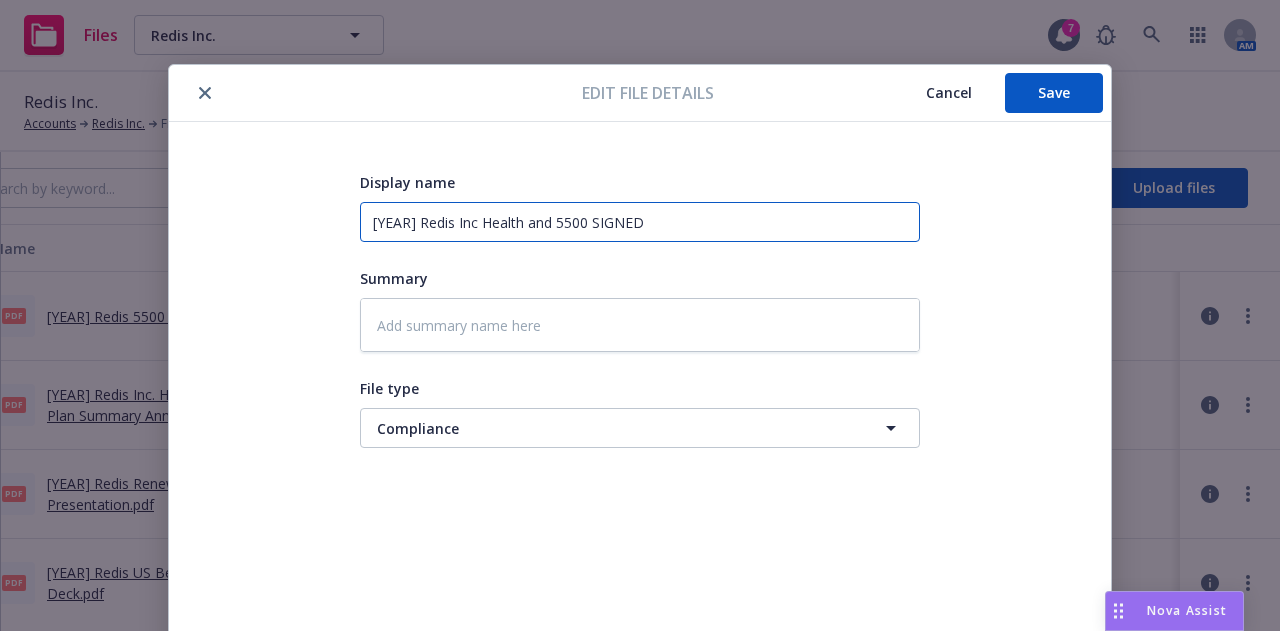 type on "x" 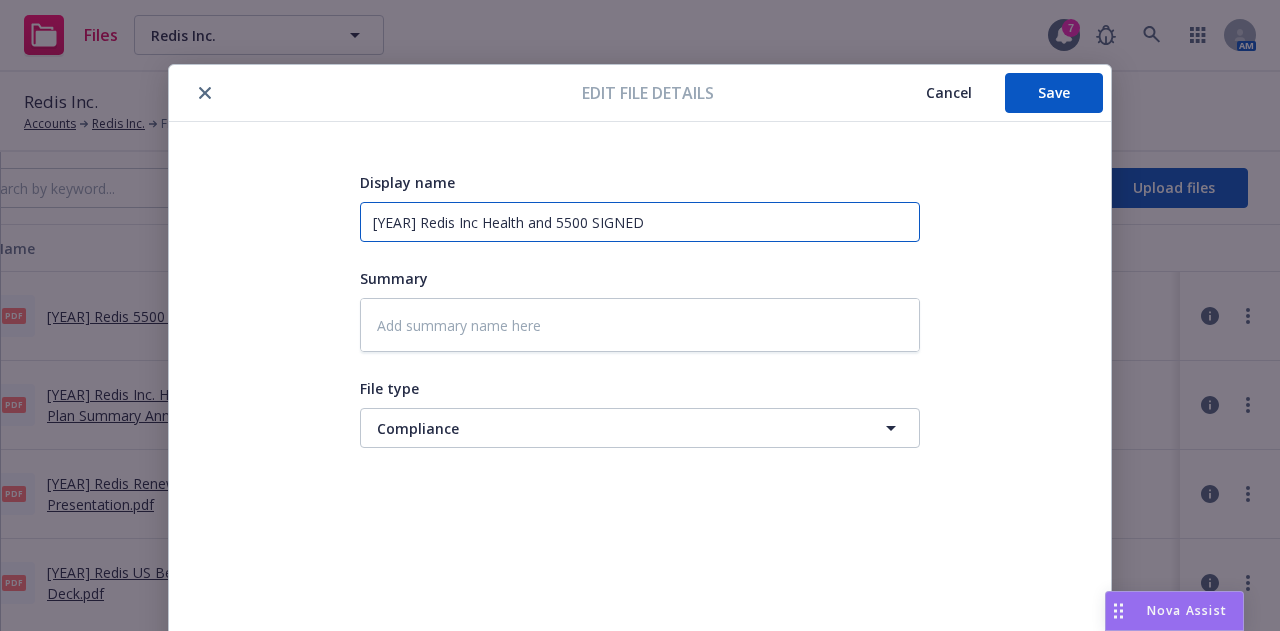 type on "[YEAR] Redis Inc Health and 5500 SIGNED" 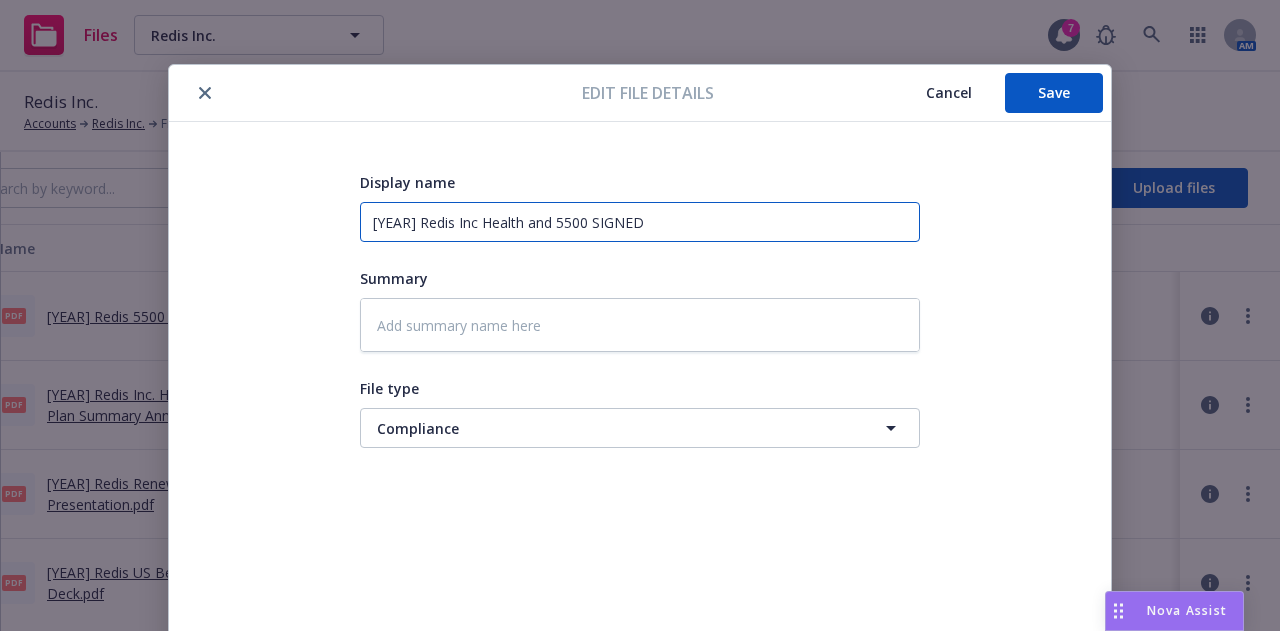 type on "x" 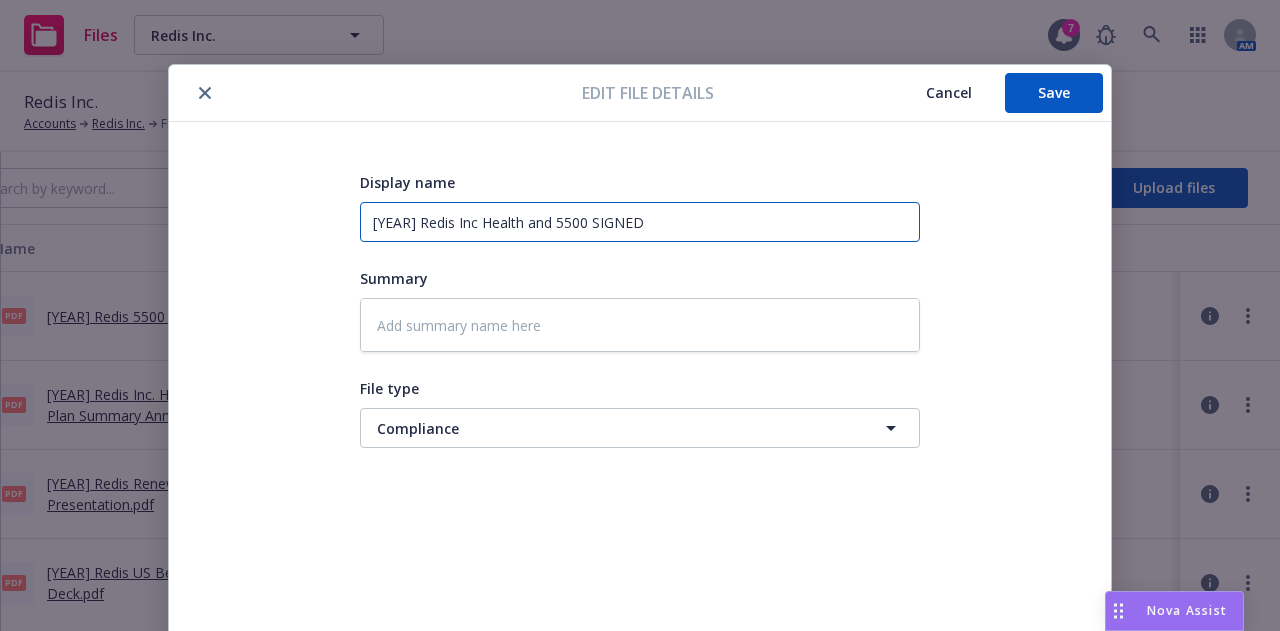 type on "[YEAR] Redis Inc Health and W5500 SIGNED" 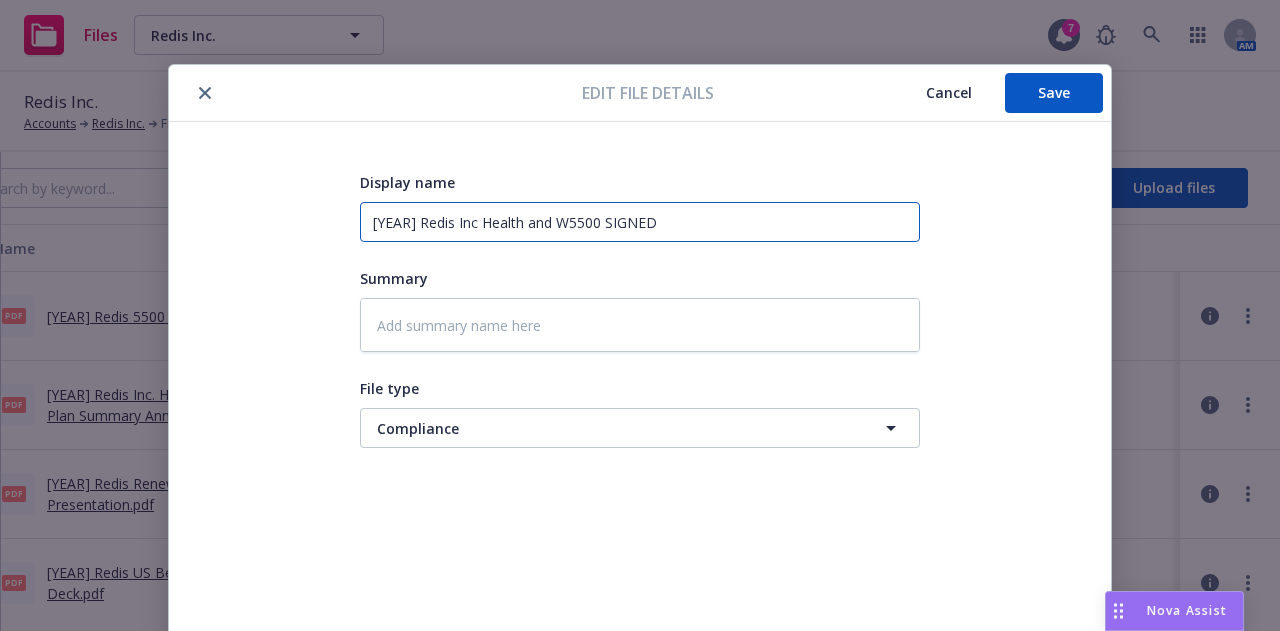 type on "x" 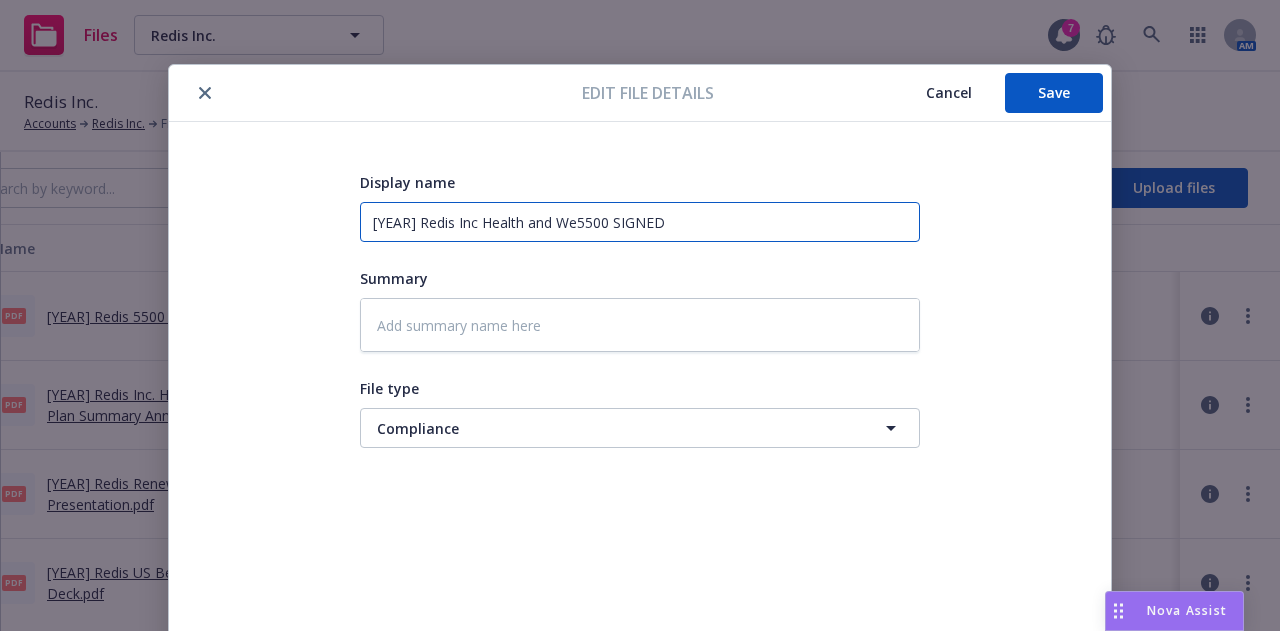 type on "[YEAR] Redis Inc Health and Wel5500 SIGNED" 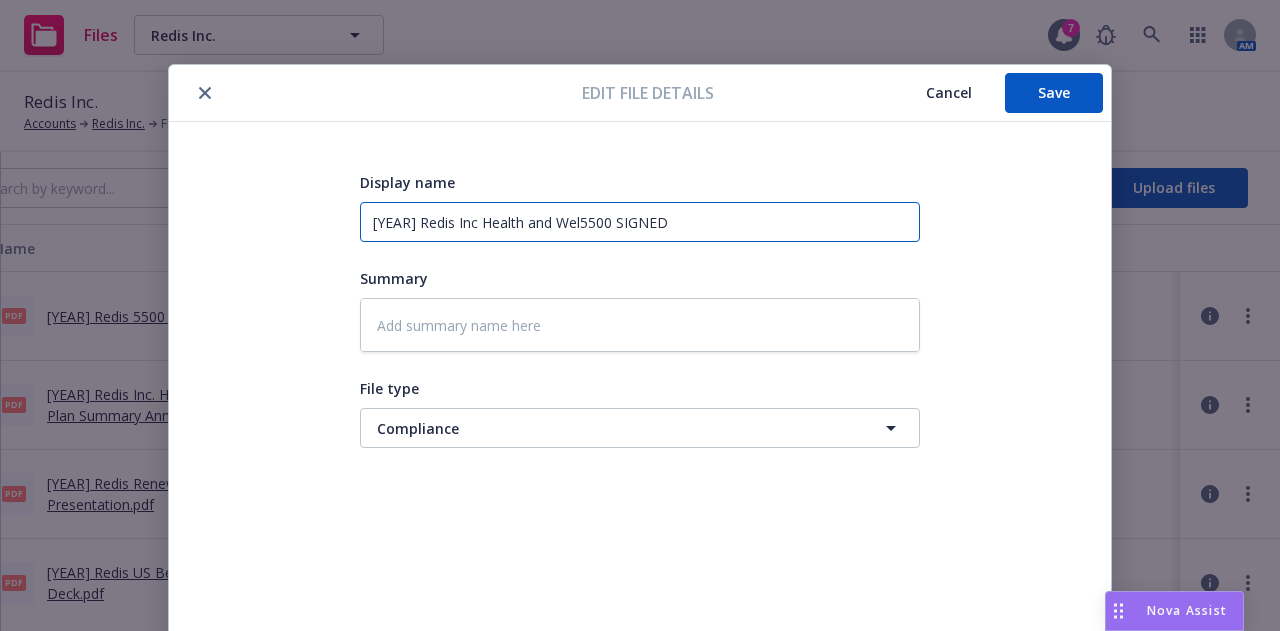 type on "x" 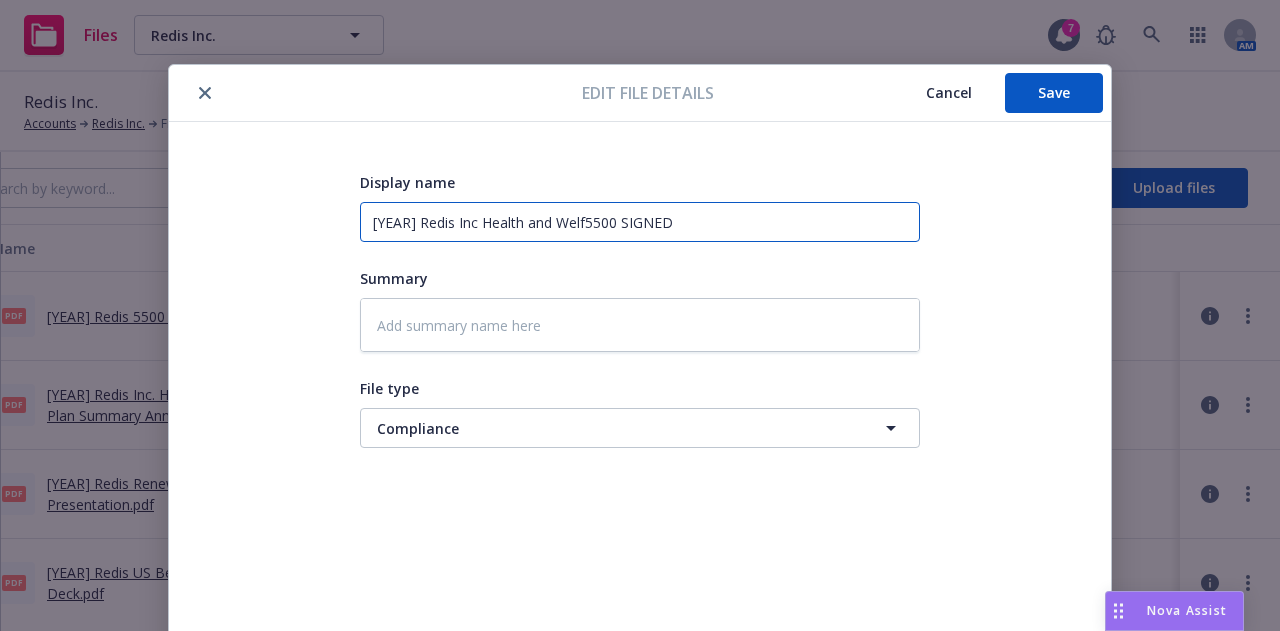 type on "x" 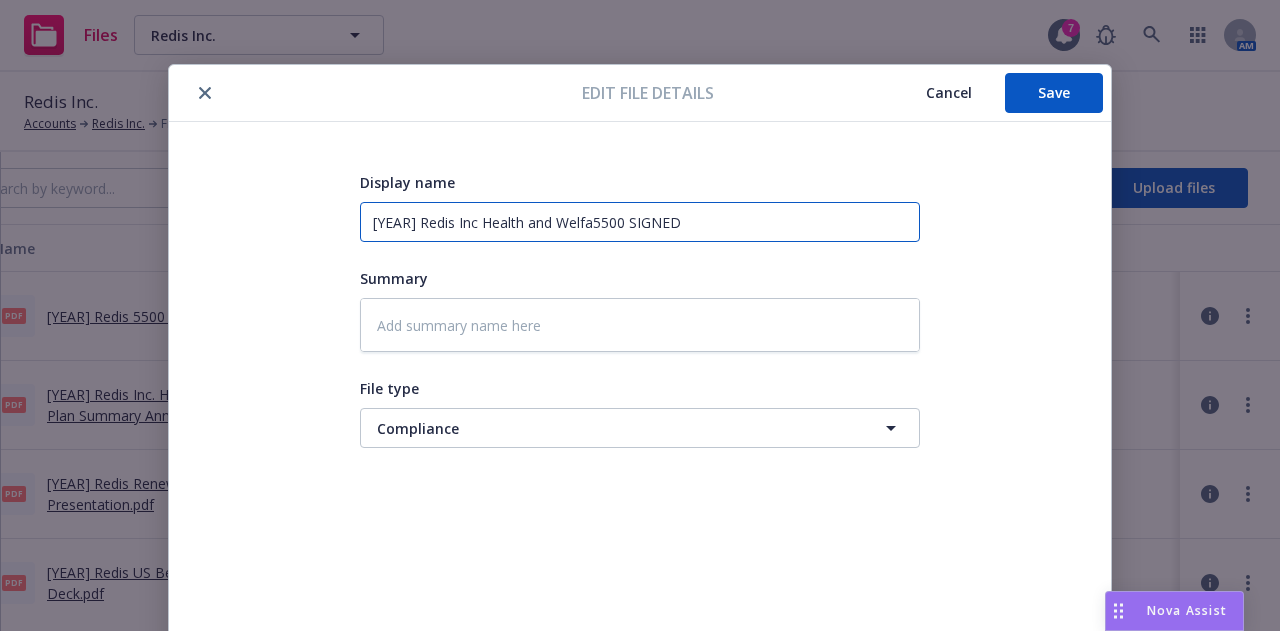 type on "x" 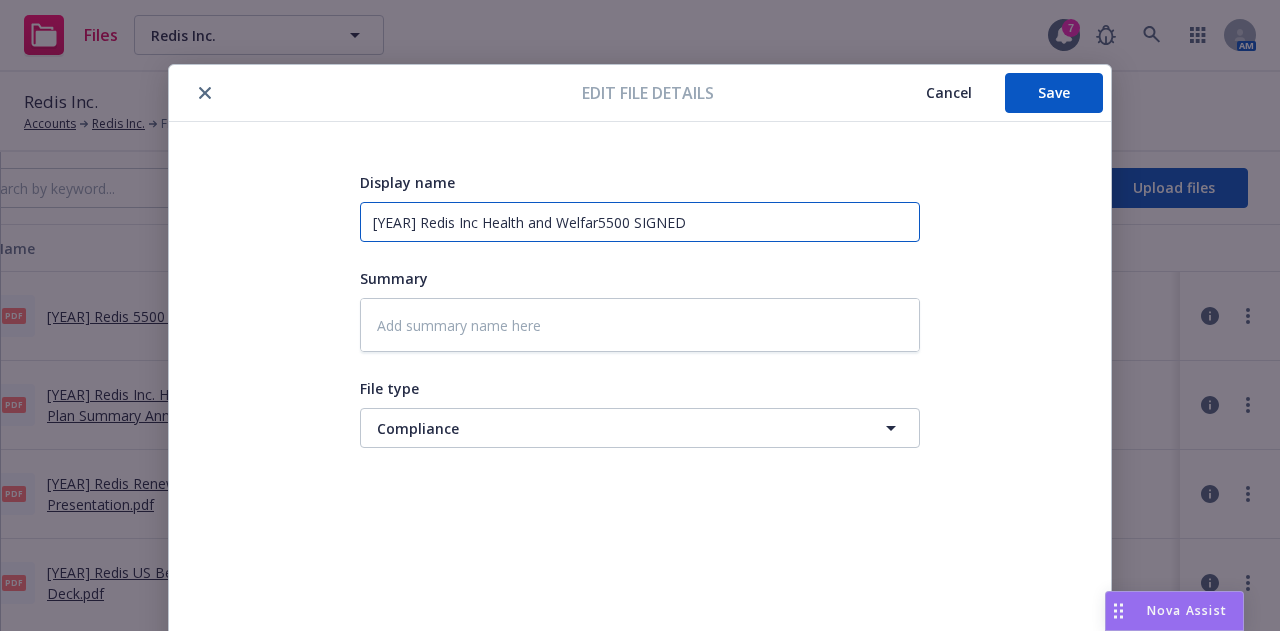 type on "x" 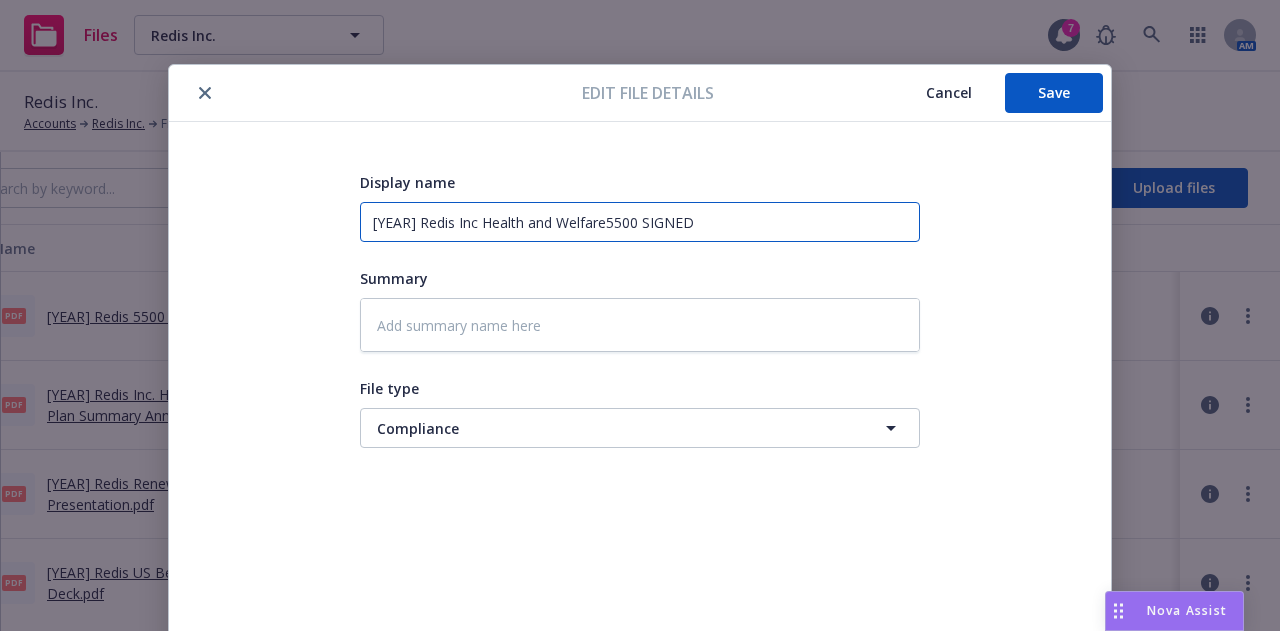 type on "x" 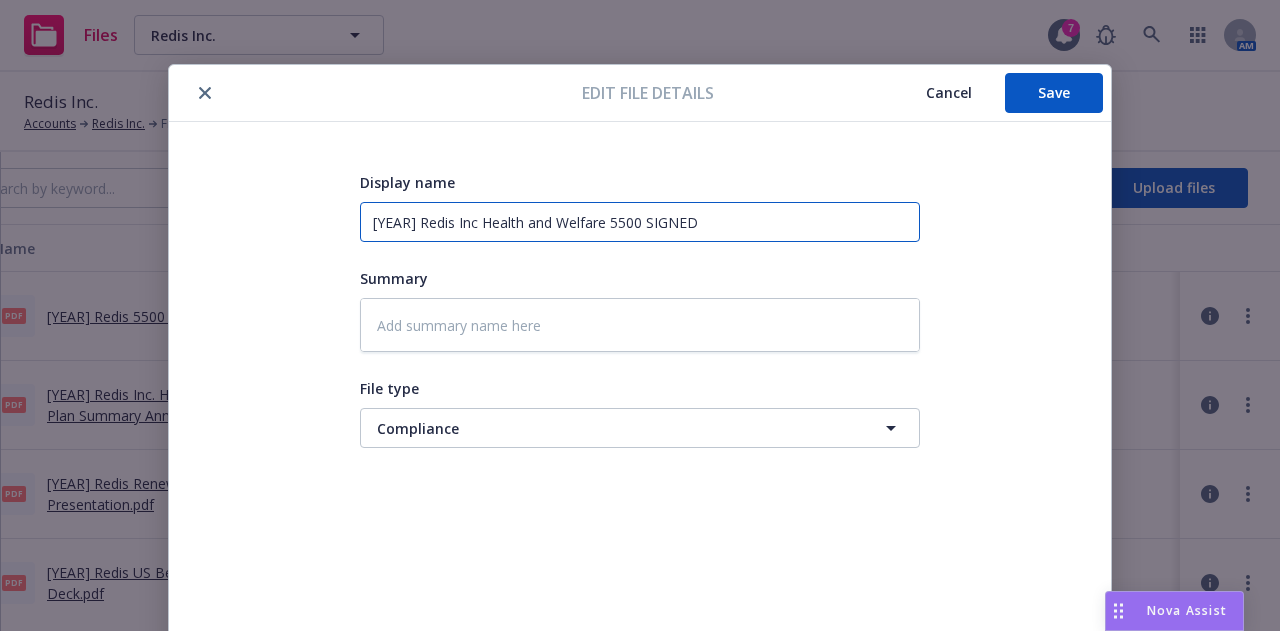 type on "[YEAR] Redis Inc Health and Welfare 5500 SIGNED" 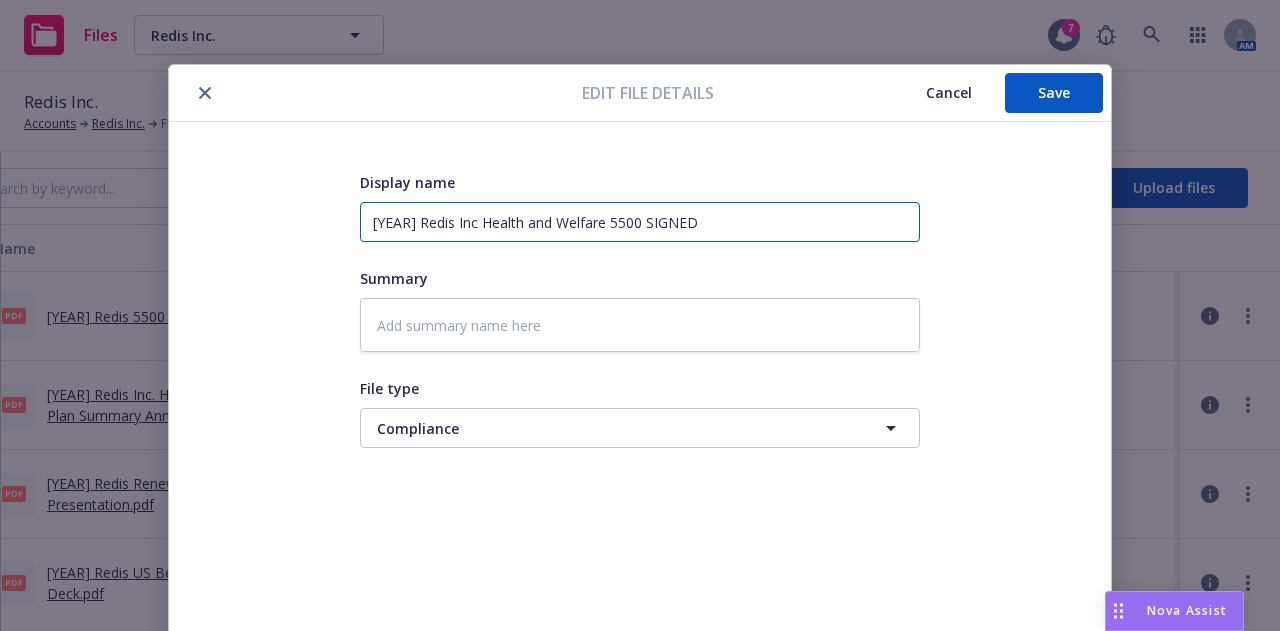 type on "x" 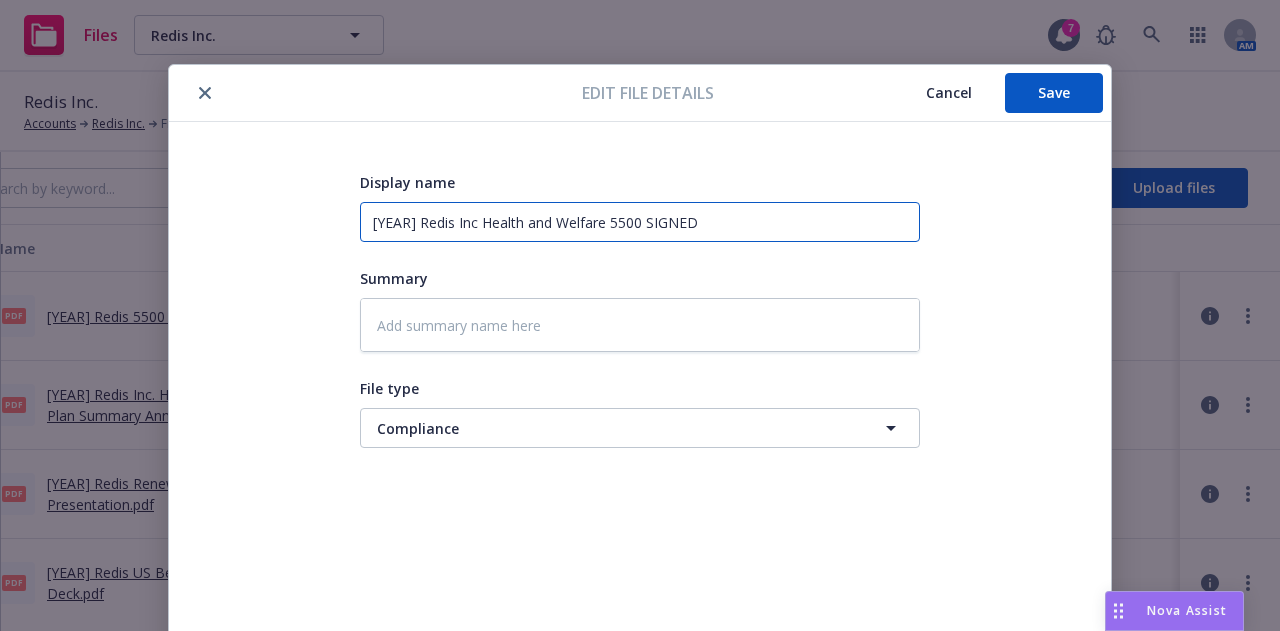 type on "[YEAR] Redis Inc Health and Welfare P5500 SIGNED" 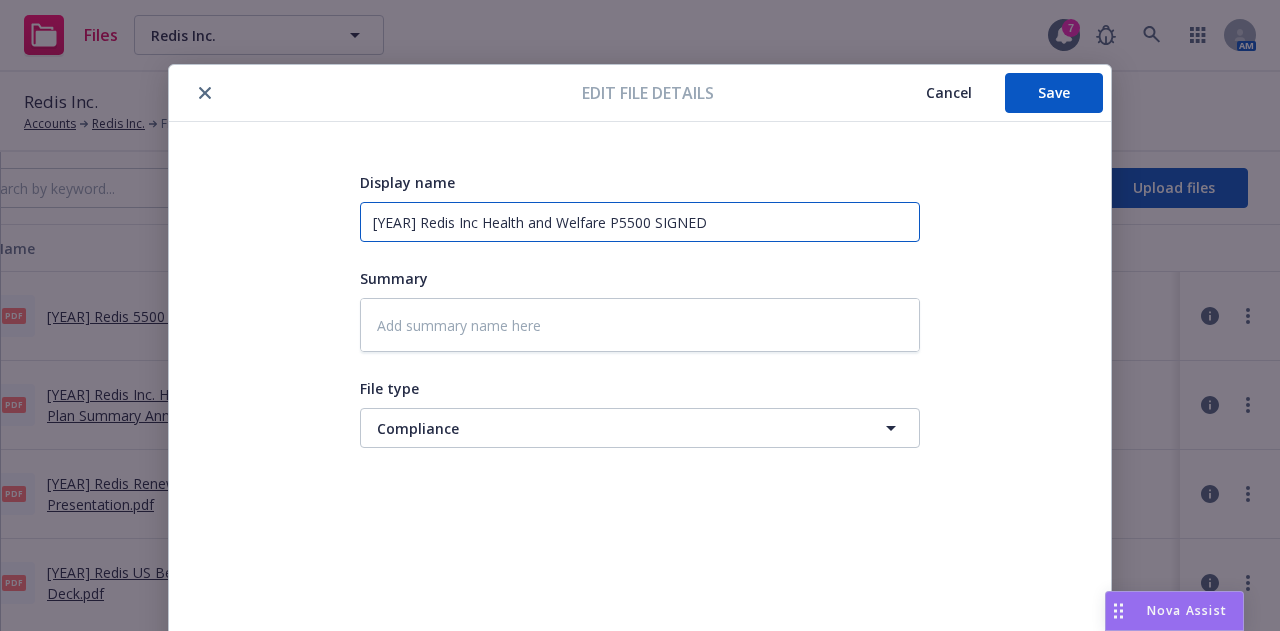 type on "x" 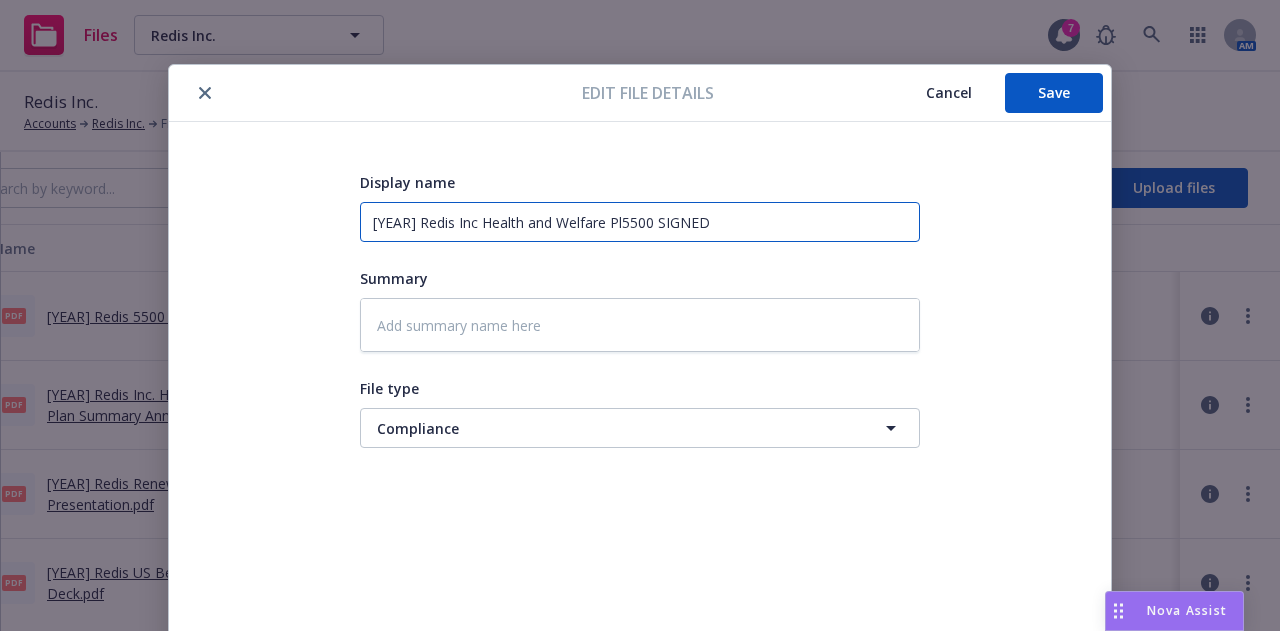 type on "x" 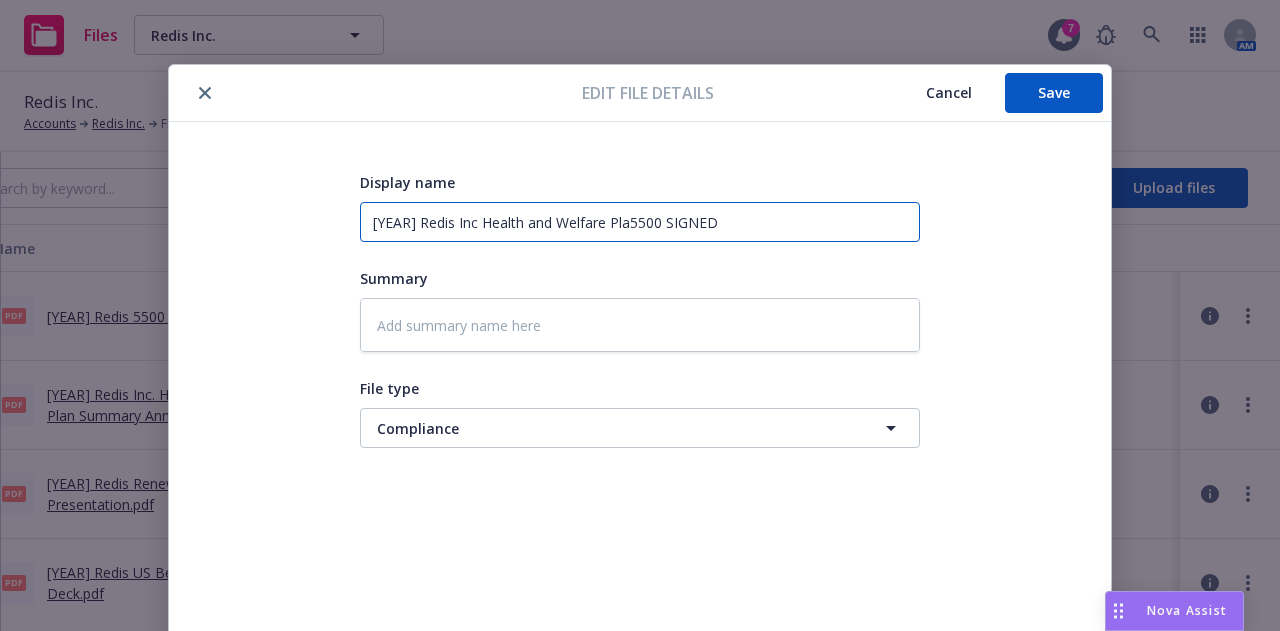 type on "[YEAR] Redis Inc Health and Welfare Plan5500 SIGNED" 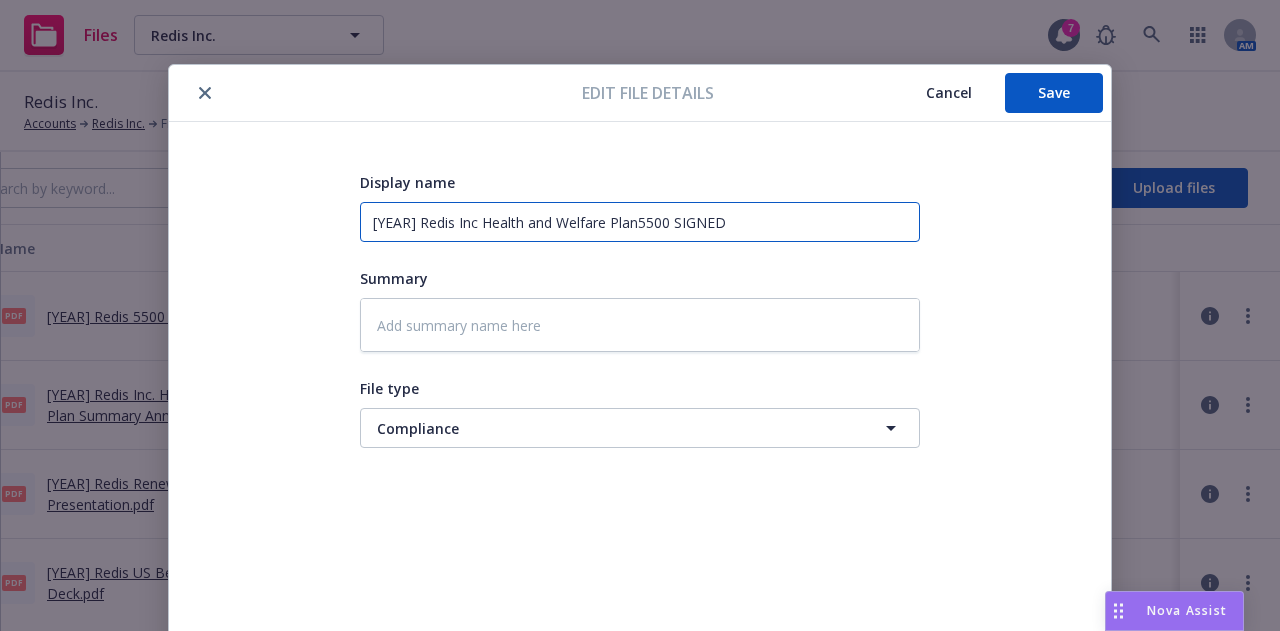 type on "x" 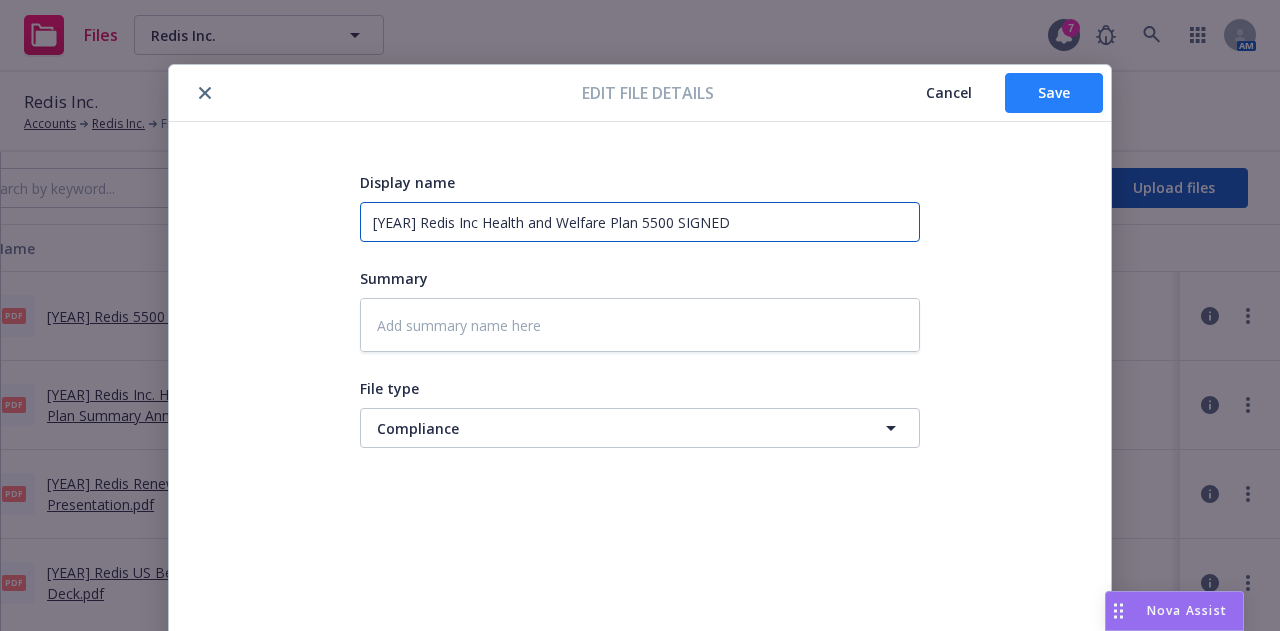 type on "[YEAR] Redis Inc Health and Welfare Plan 5500 SIGNED" 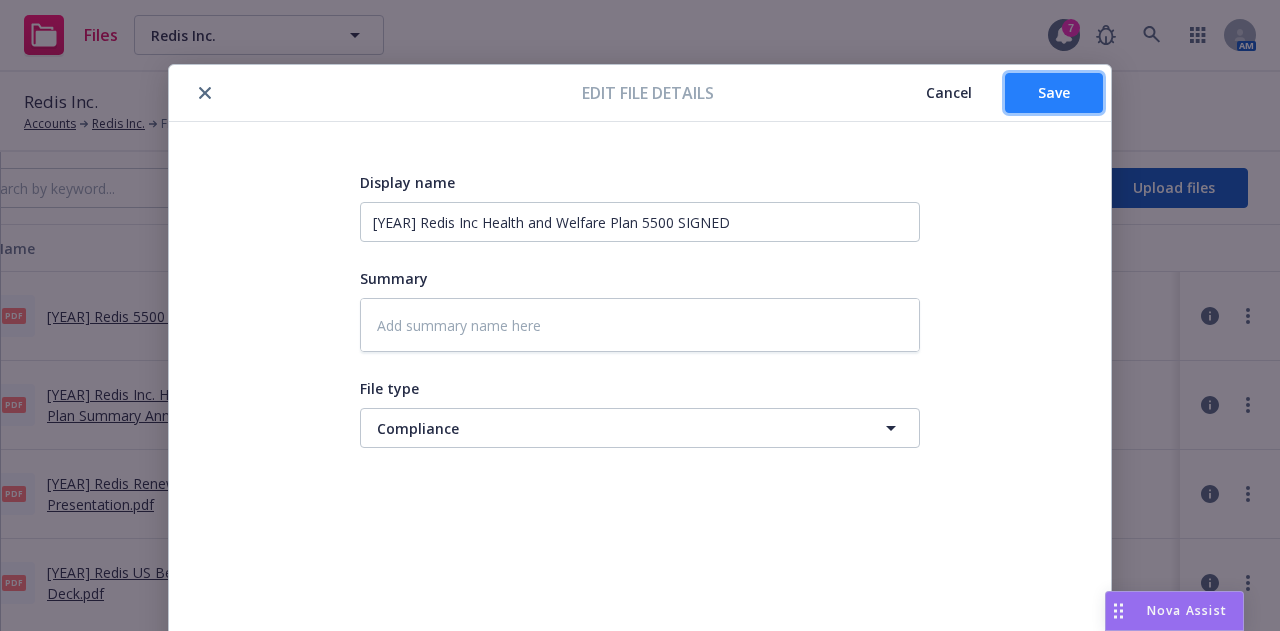 click on "Save" at bounding box center (1054, 92) 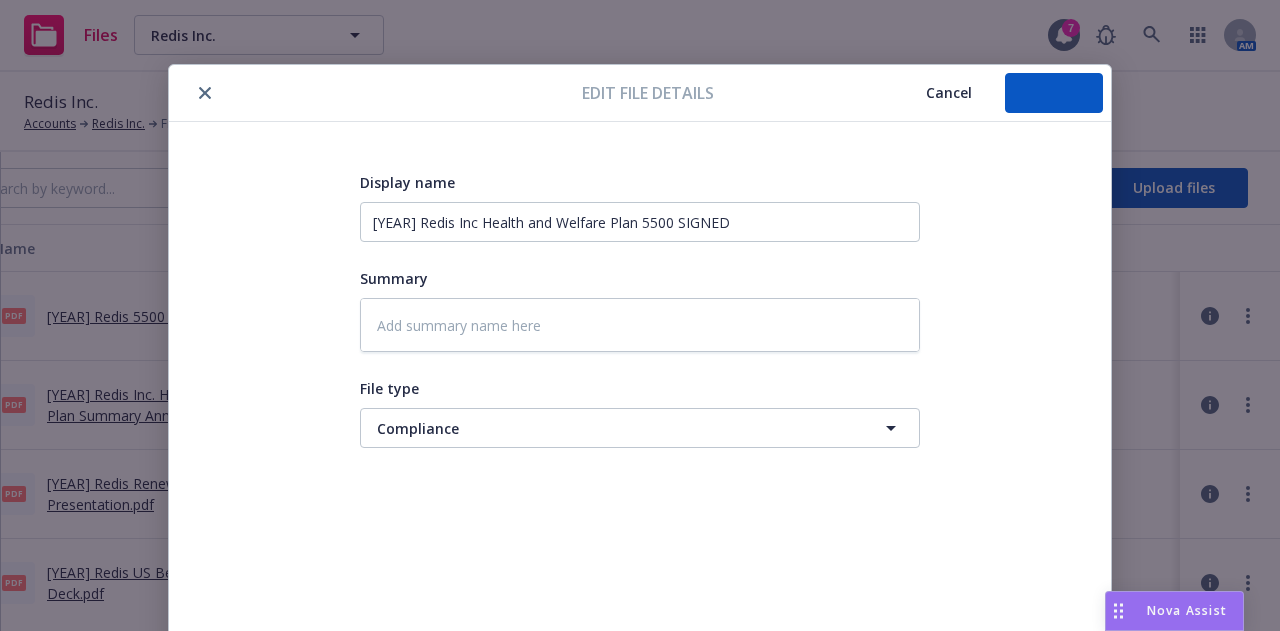 type on "x" 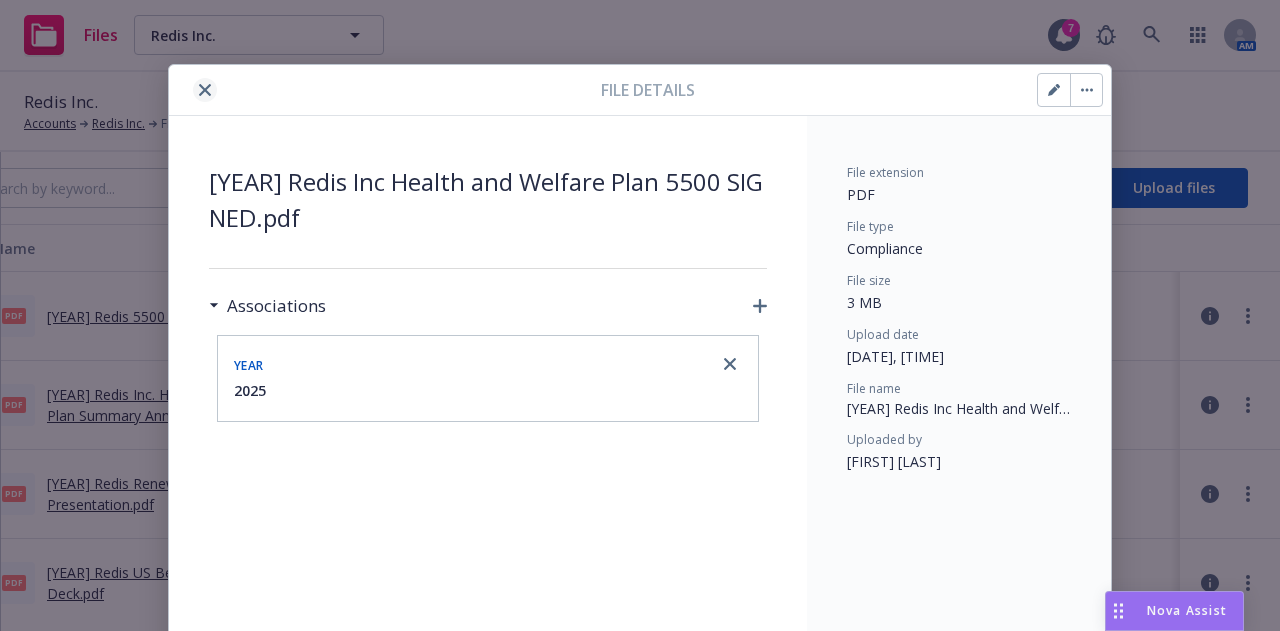 click 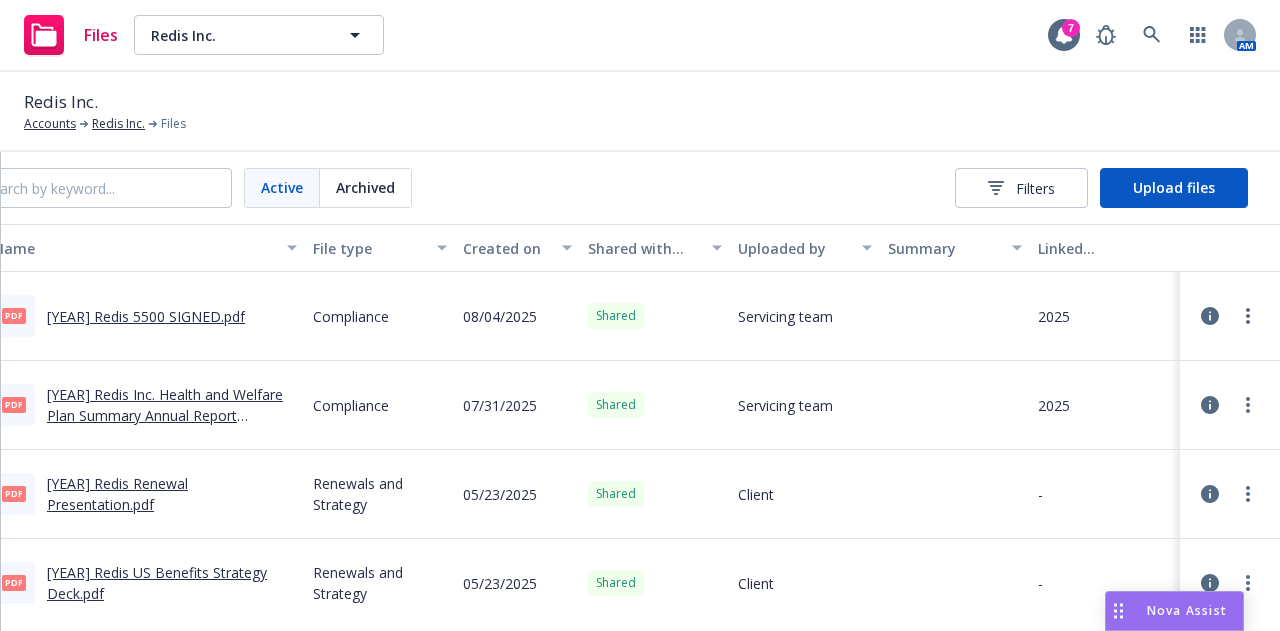 scroll, scrollTop: 0, scrollLeft: 0, axis: both 